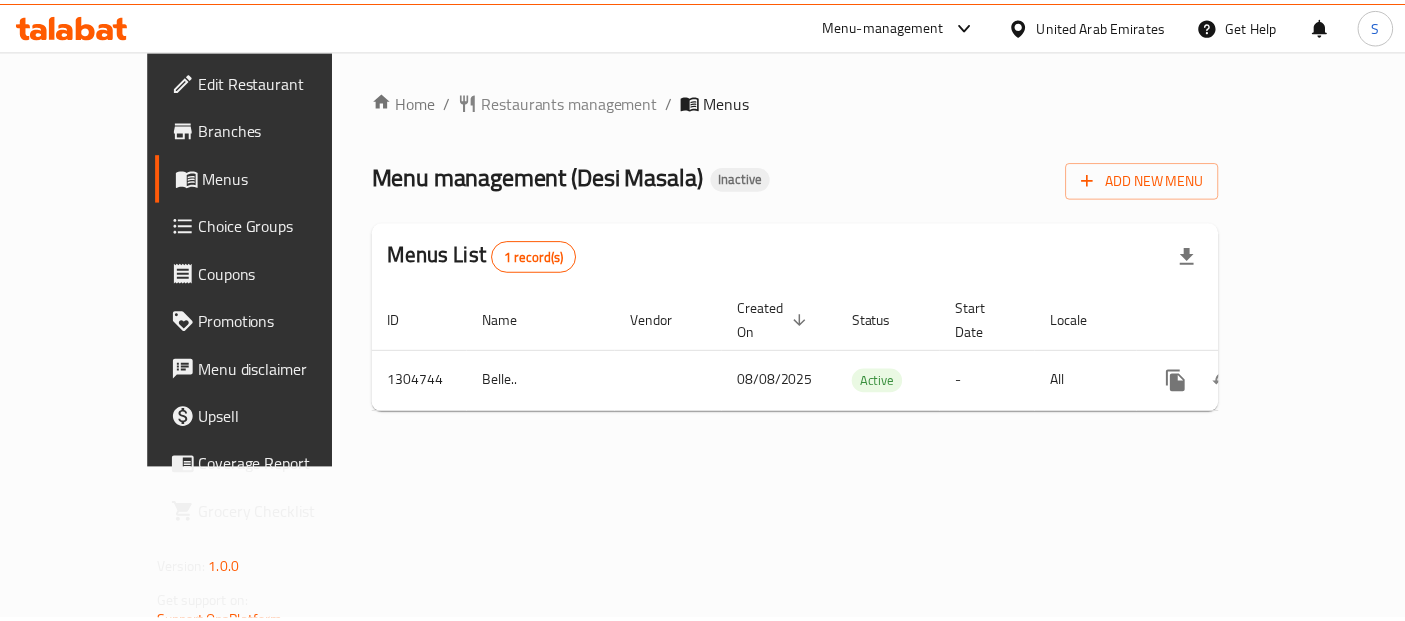 scroll, scrollTop: 0, scrollLeft: 0, axis: both 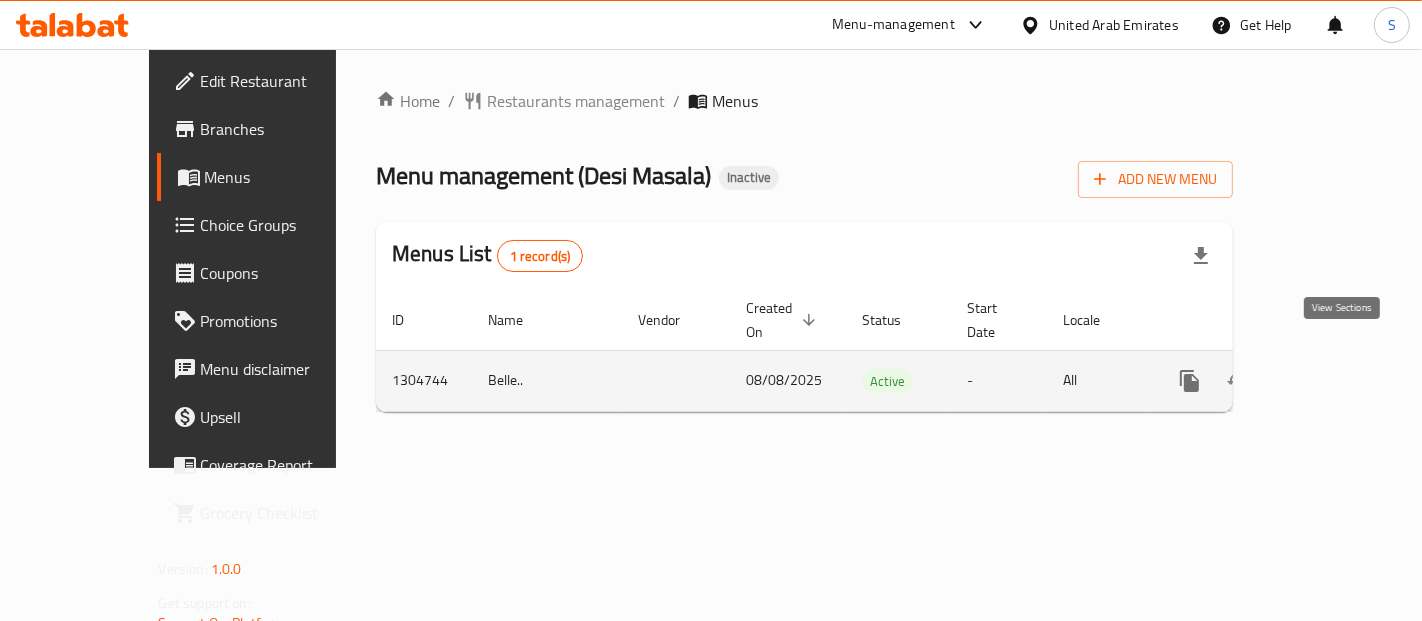 click 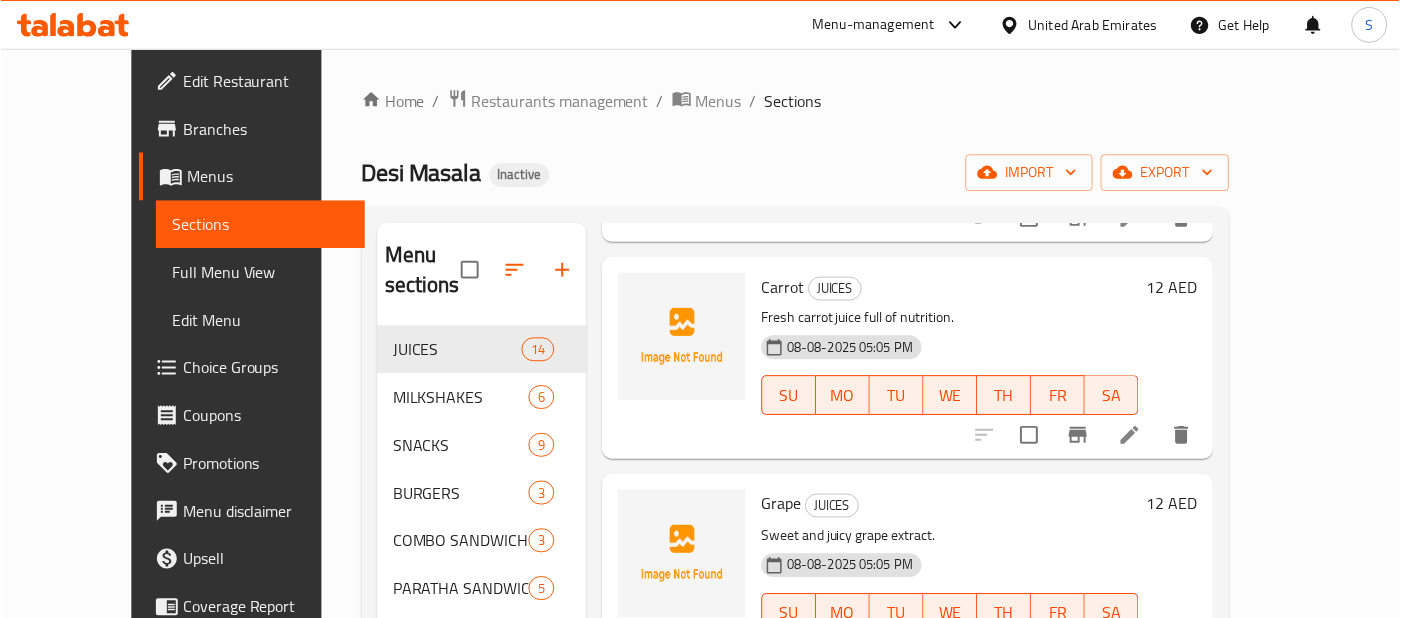 scroll, scrollTop: 1856, scrollLeft: 0, axis: vertical 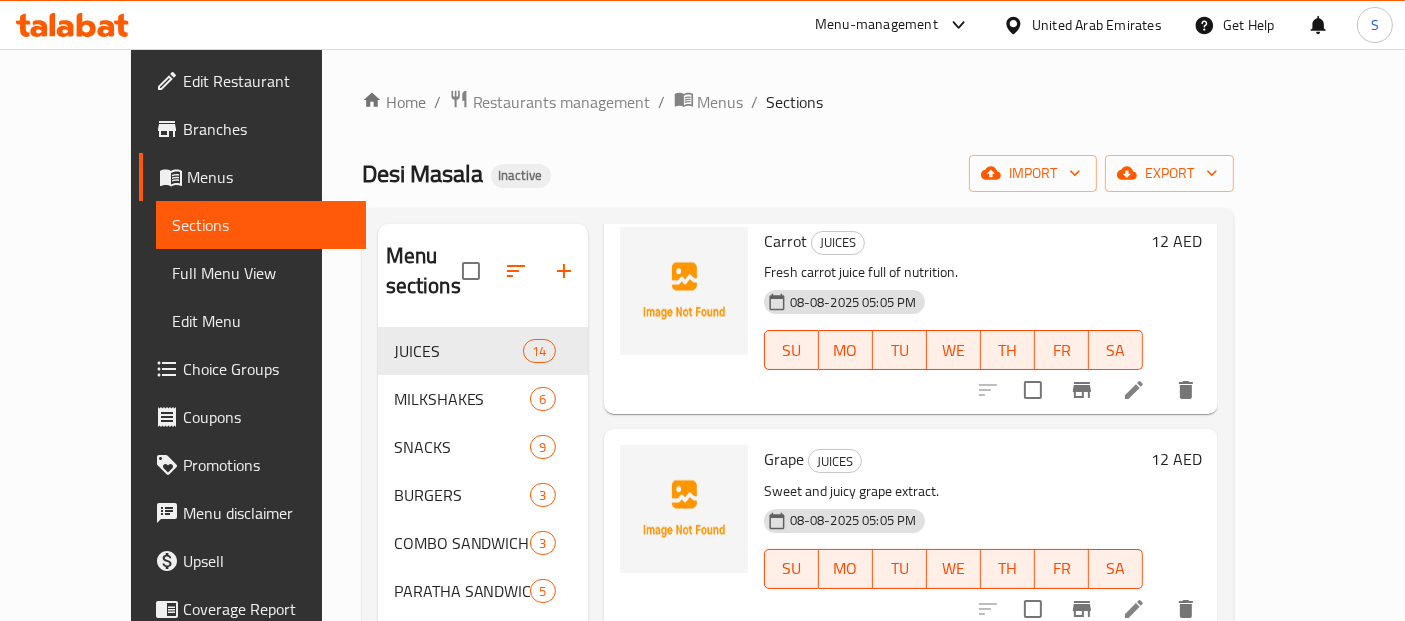 click on "Full Menu View" at bounding box center [261, 273] 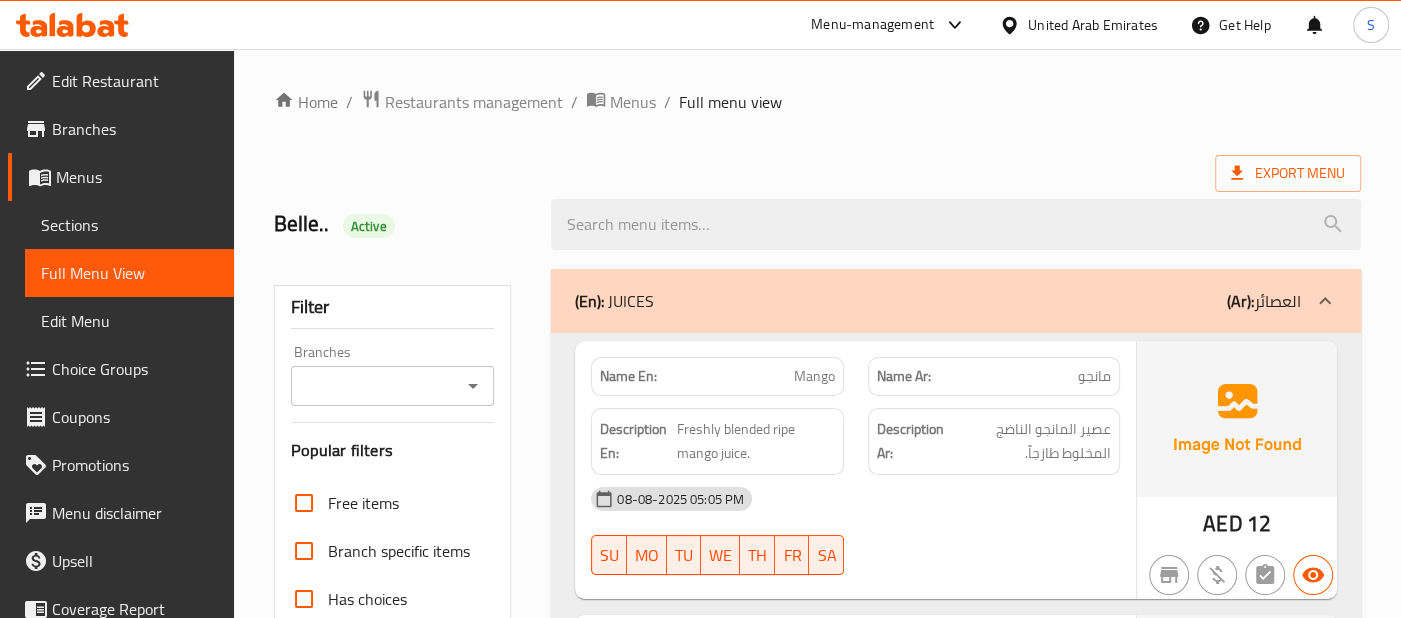 click on "Description Ar: عصير المانجو الناضج المخلوط طازجاً. 08-08-2025 05:05 PM SU MO TU WE TH FR SA AED 12 Name En: Orange Name Ar: برتقال Description En: Refreshing juice made from sweet oranges. Description Ar: عصير منعش مصنوع من البرتقال الحلو. 08-08-2025 05:05 PM SU MO TU WE TH FR SA AED 12 Name En: Papaya Name Ar: البابايا Description En: Smooth and healthy papaya juice. Description Ar: عصير بابايا ناعم وصحي. 08-08-2025 05:05 PM SU MO TU WE TH FR SA AED 12 Name En: Watermelon Name Ar: بطيخ Description En: SU" at bounding box center [817, 9493] 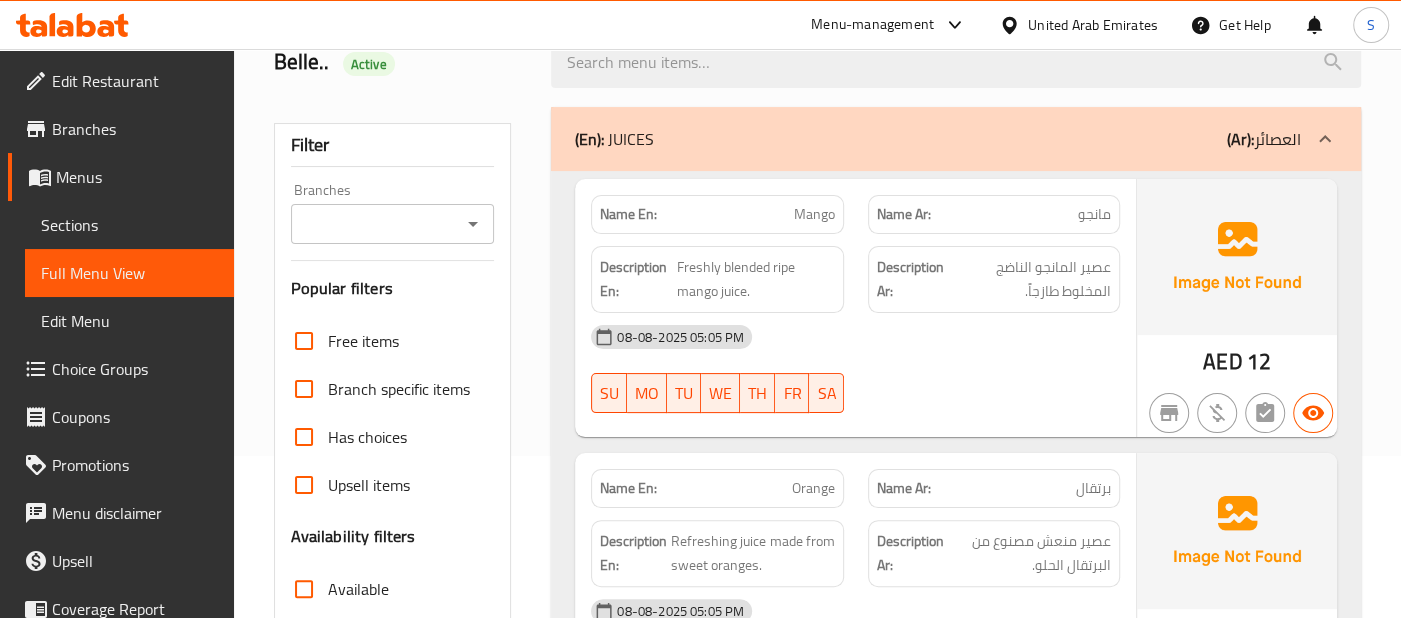 scroll, scrollTop: 166, scrollLeft: 0, axis: vertical 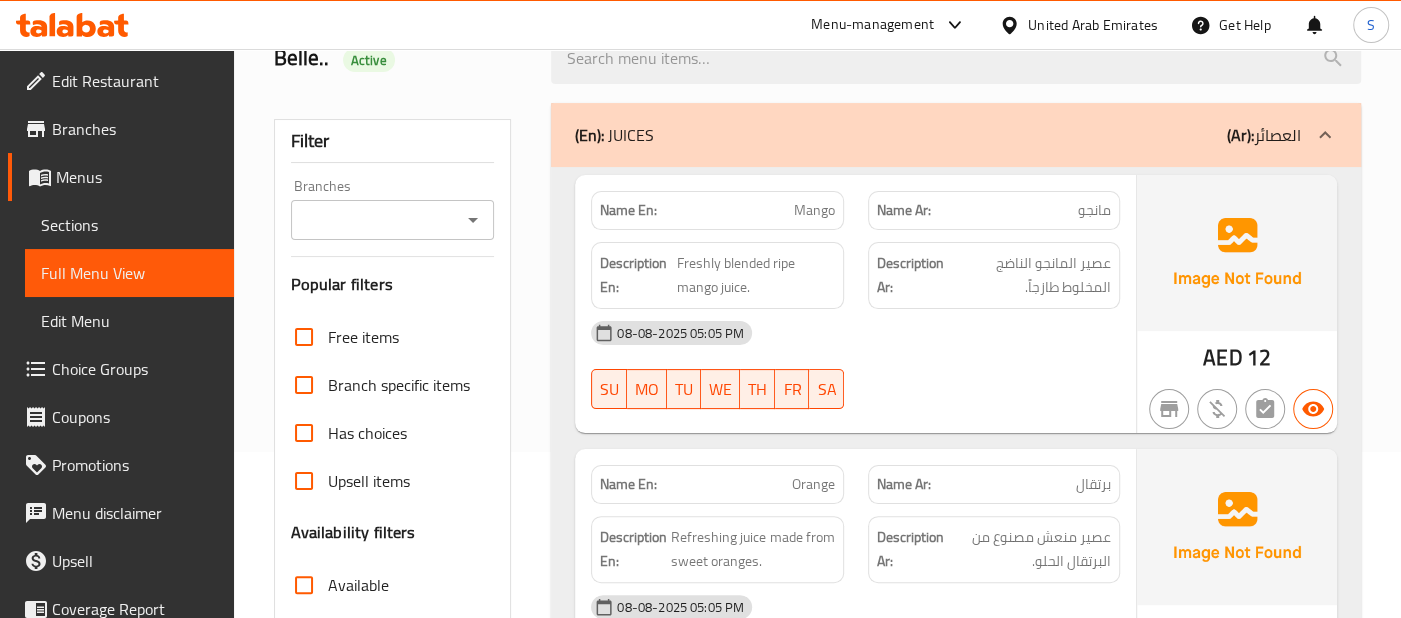 click on "08-08-2025 05:05 PM" at bounding box center (855, 333) 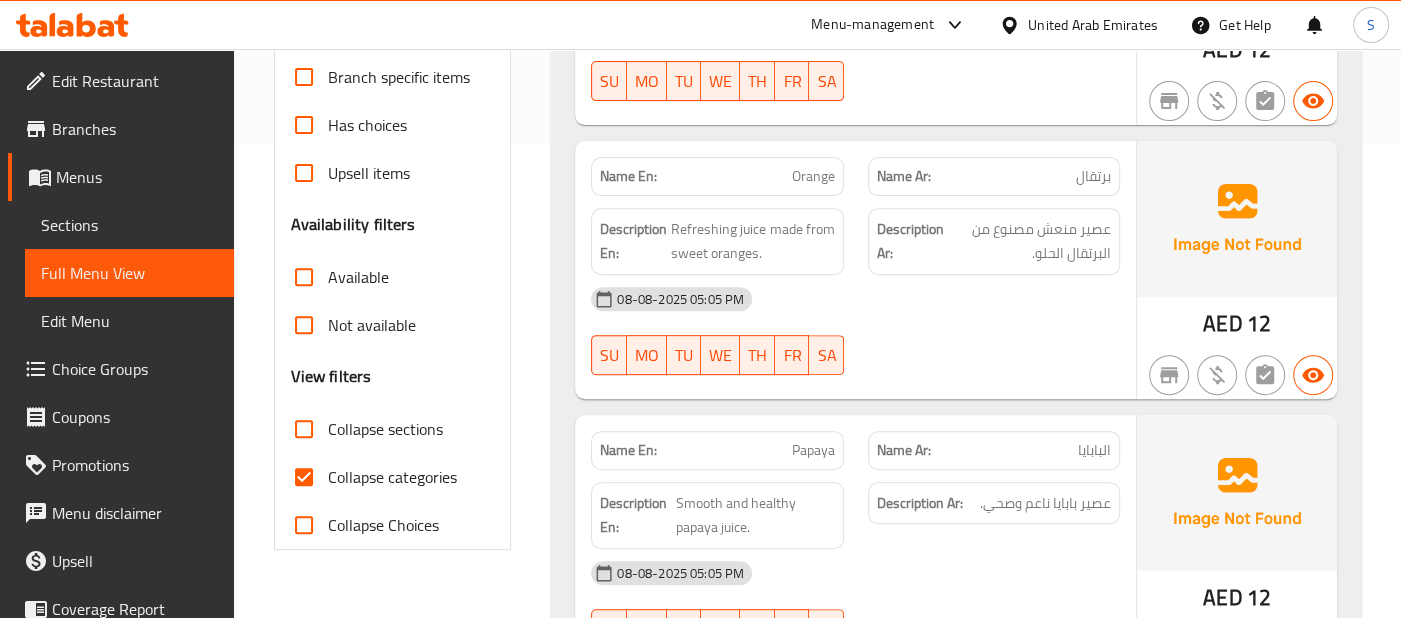 scroll, scrollTop: 477, scrollLeft: 0, axis: vertical 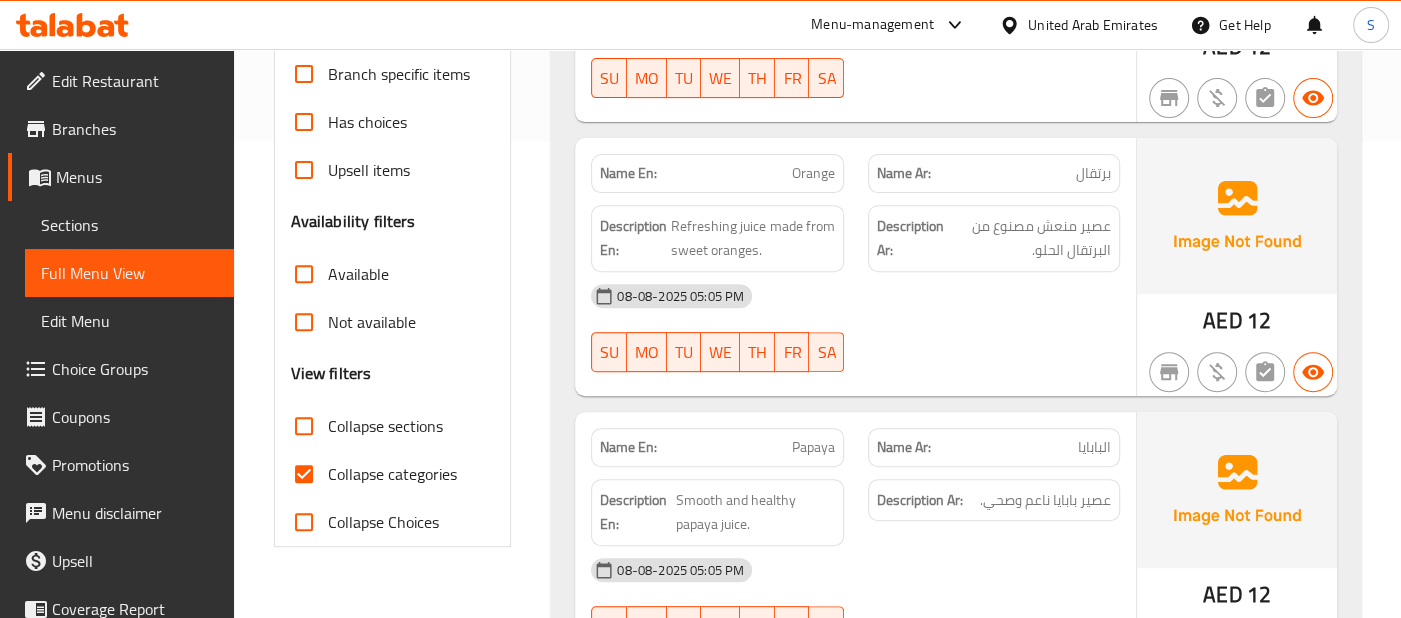 click at bounding box center (994, 372) 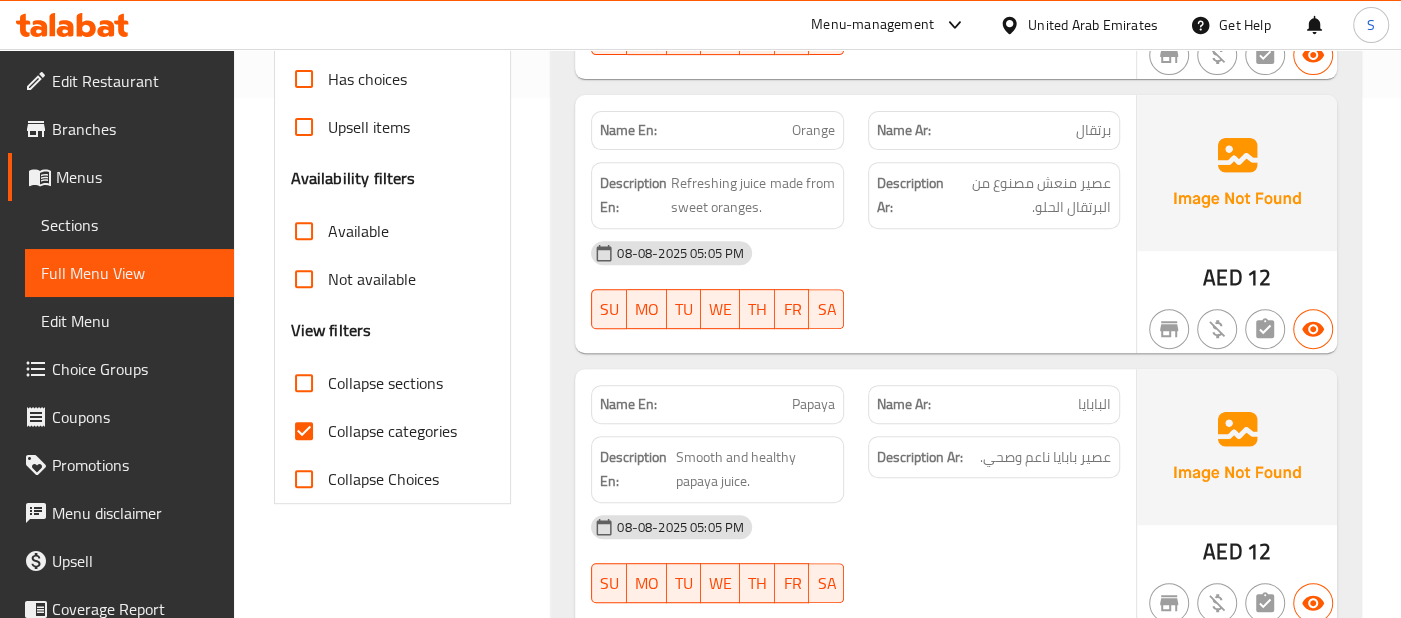 scroll, scrollTop: 522, scrollLeft: 0, axis: vertical 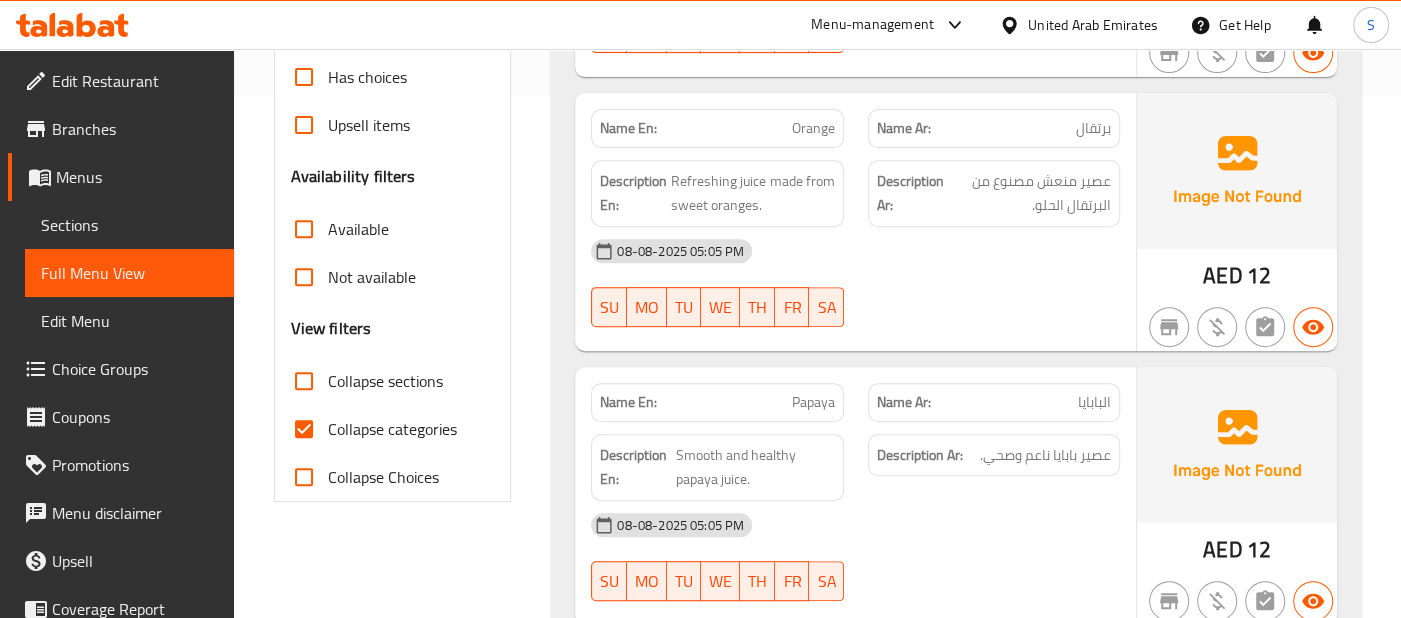 click at bounding box center (994, 327) 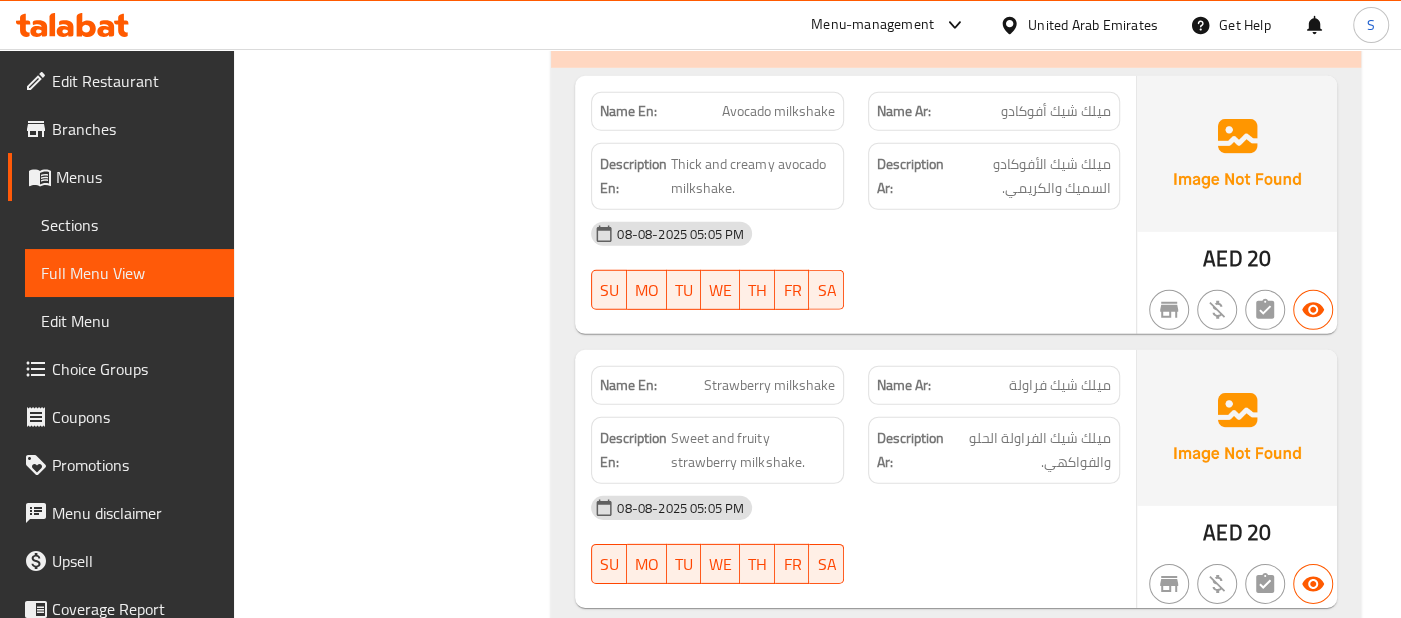 scroll, scrollTop: 4211, scrollLeft: 0, axis: vertical 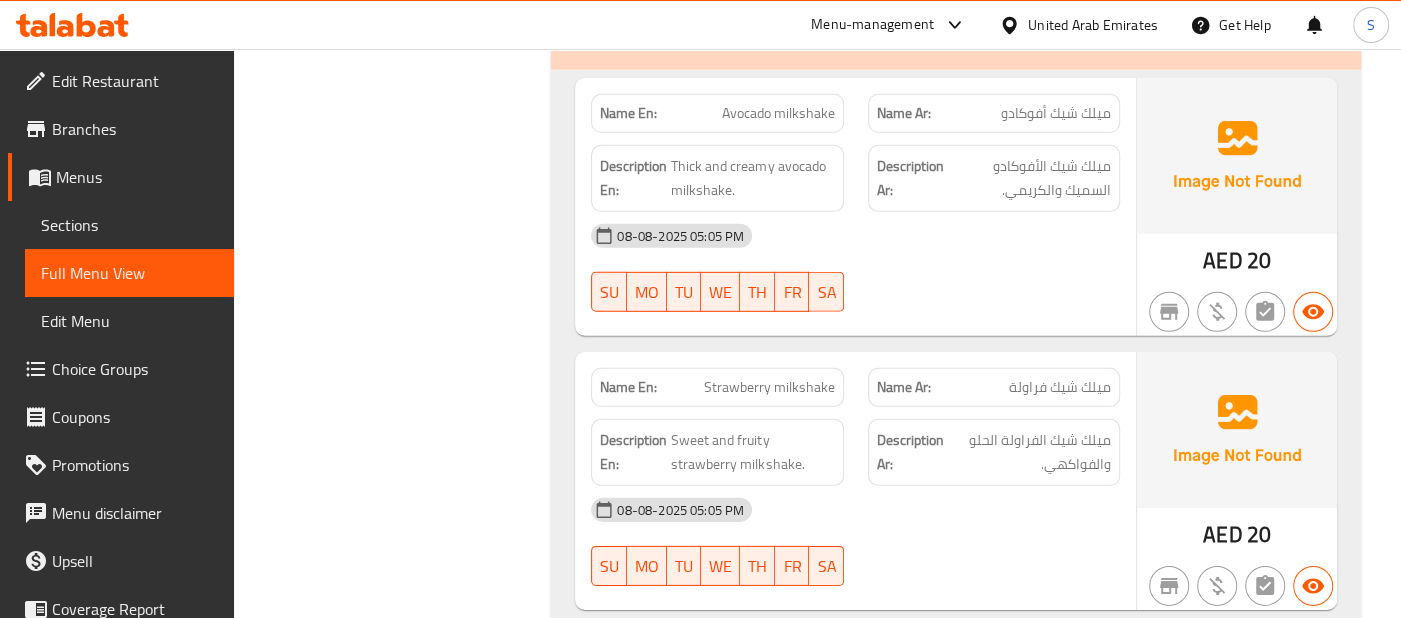 click at bounding box center [1237, -3518] 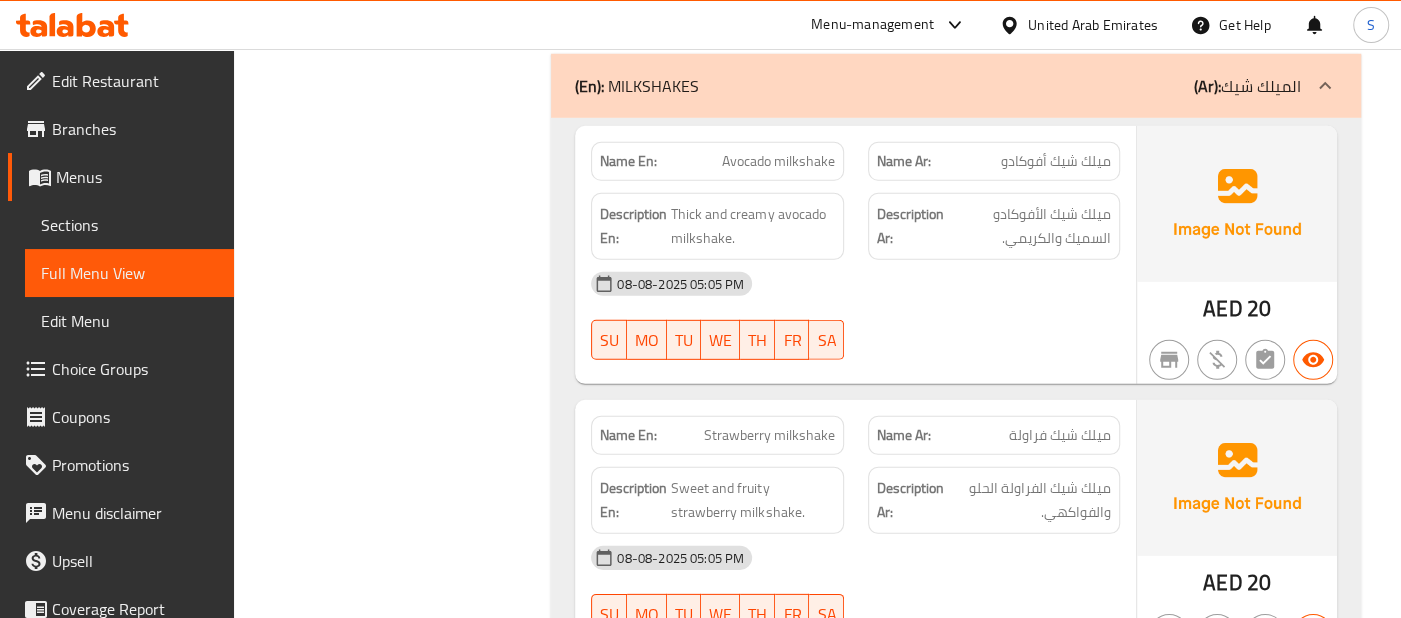 scroll, scrollTop: 4166, scrollLeft: 0, axis: vertical 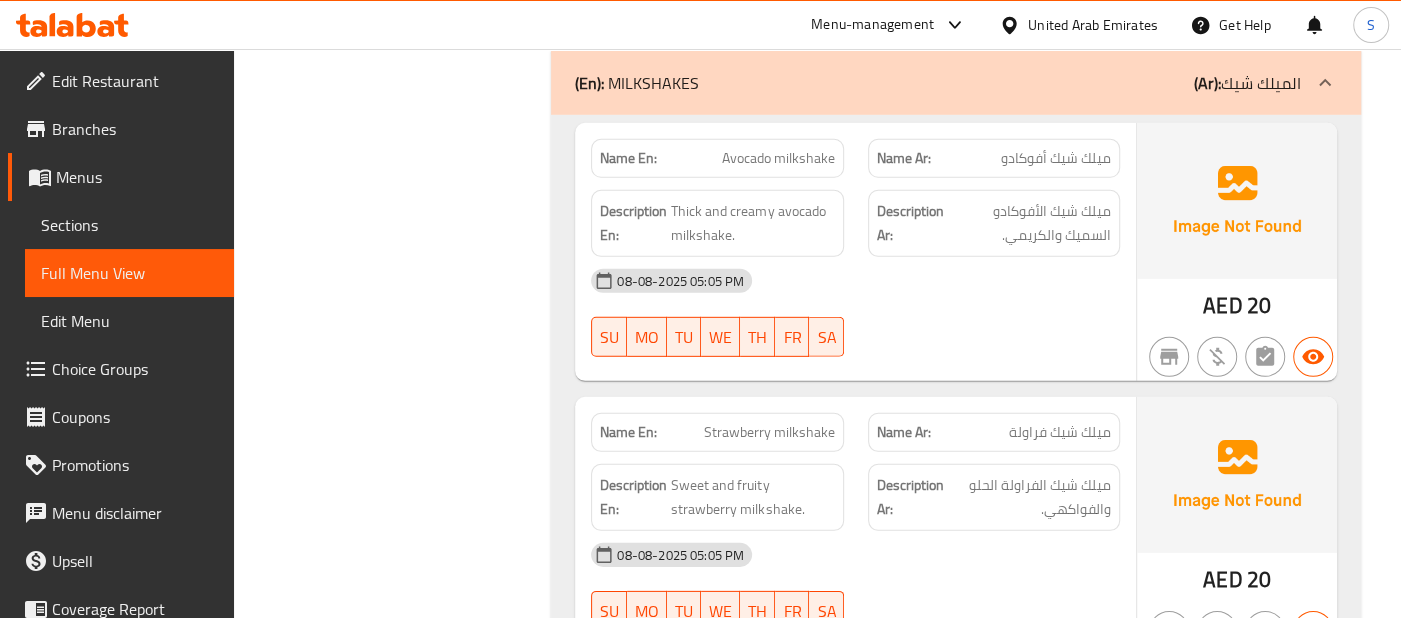 click on "08-08-2025 05:05 PM" at bounding box center (855, -3667) 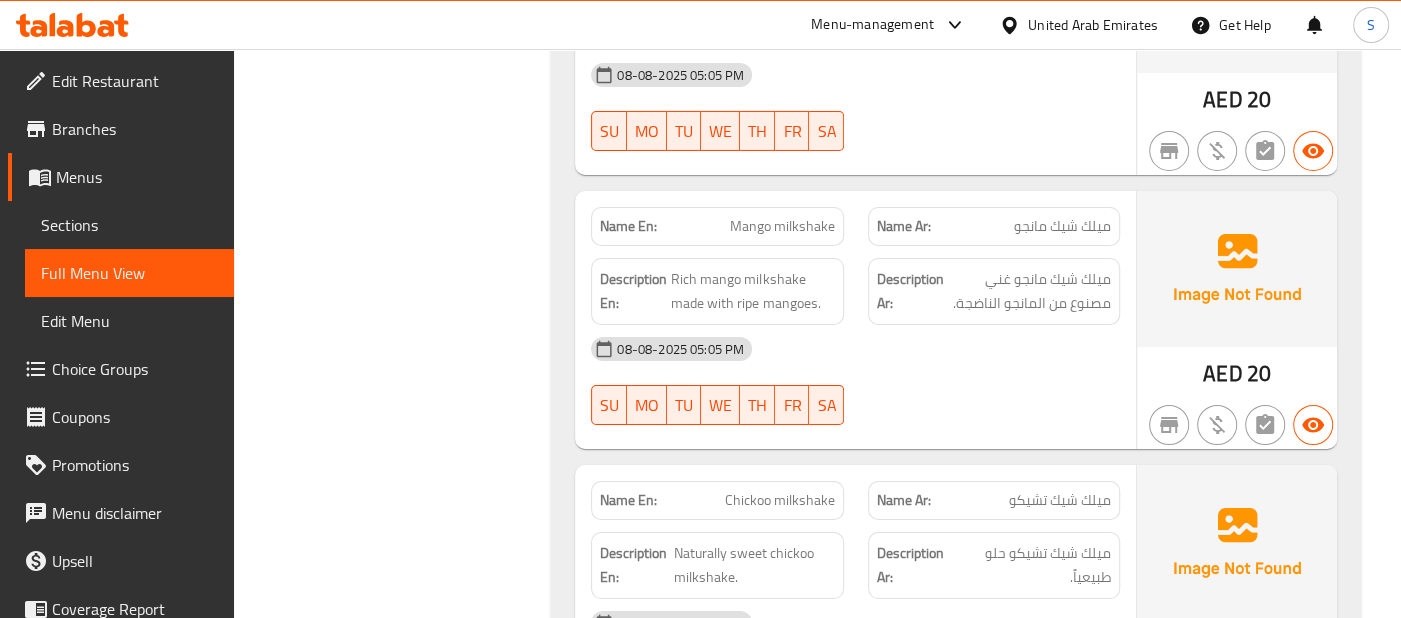 scroll, scrollTop: 4922, scrollLeft: 0, axis: vertical 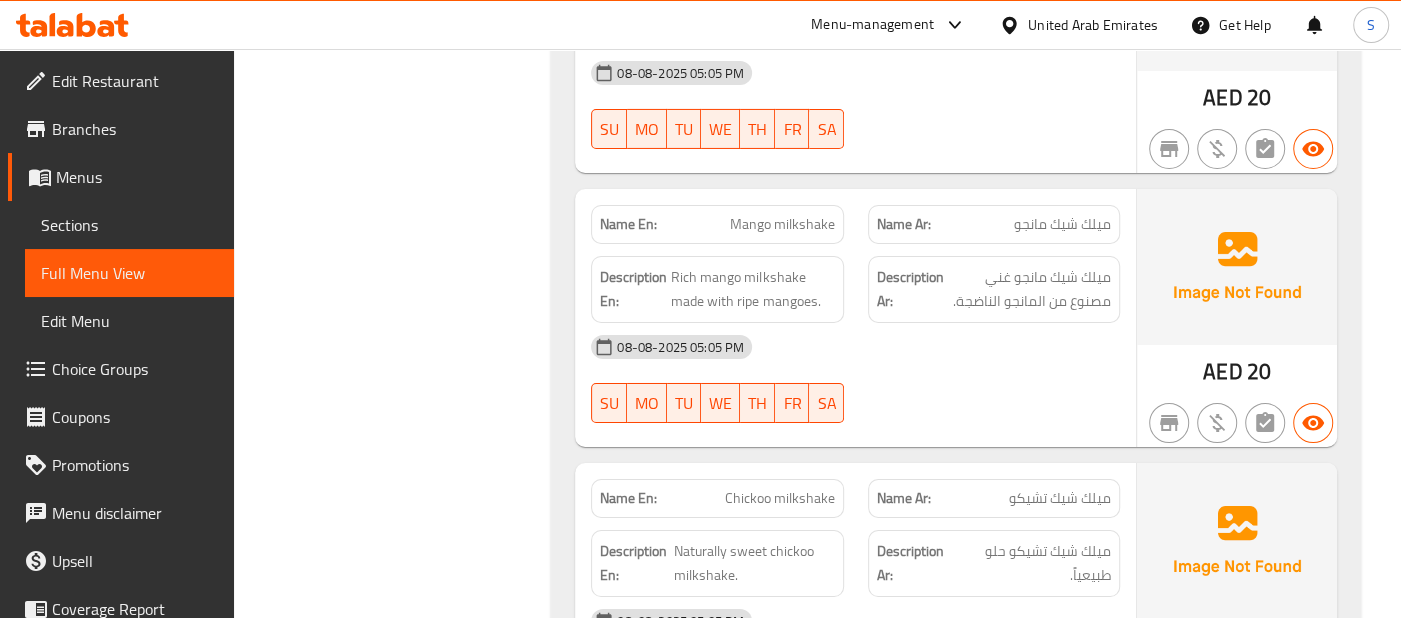 click on "Description Ar: ميلك شيك مانجو غني مصنوع من المانجو الناضجة." at bounding box center (994, -3659) 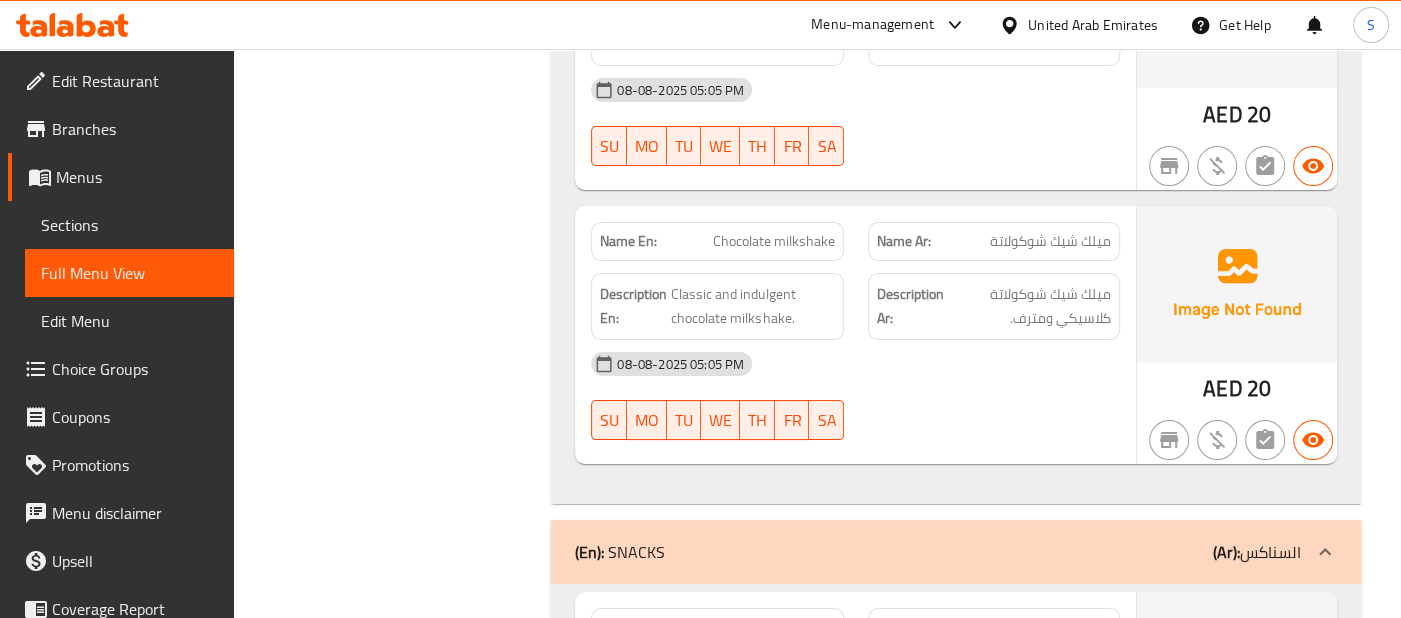 scroll, scrollTop: 5455, scrollLeft: 0, axis: vertical 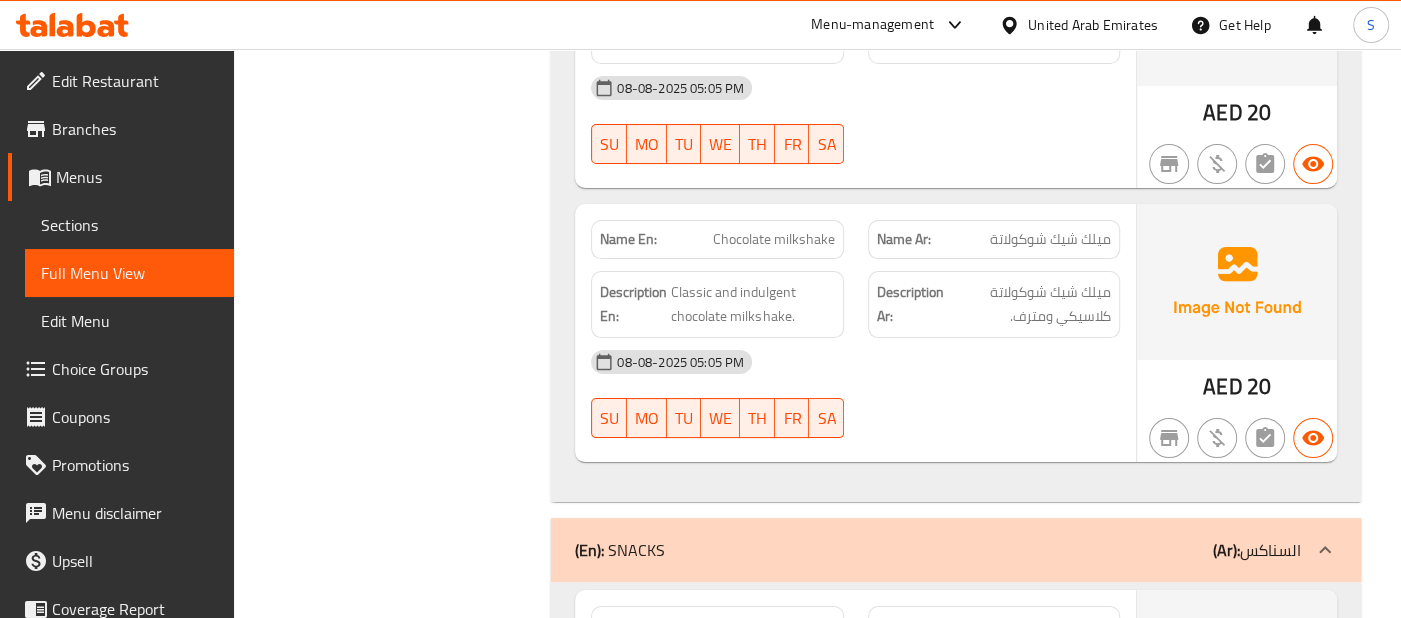 click on "Description En: Classic and indulgent chocolate milkshake." at bounding box center [717, -3644] 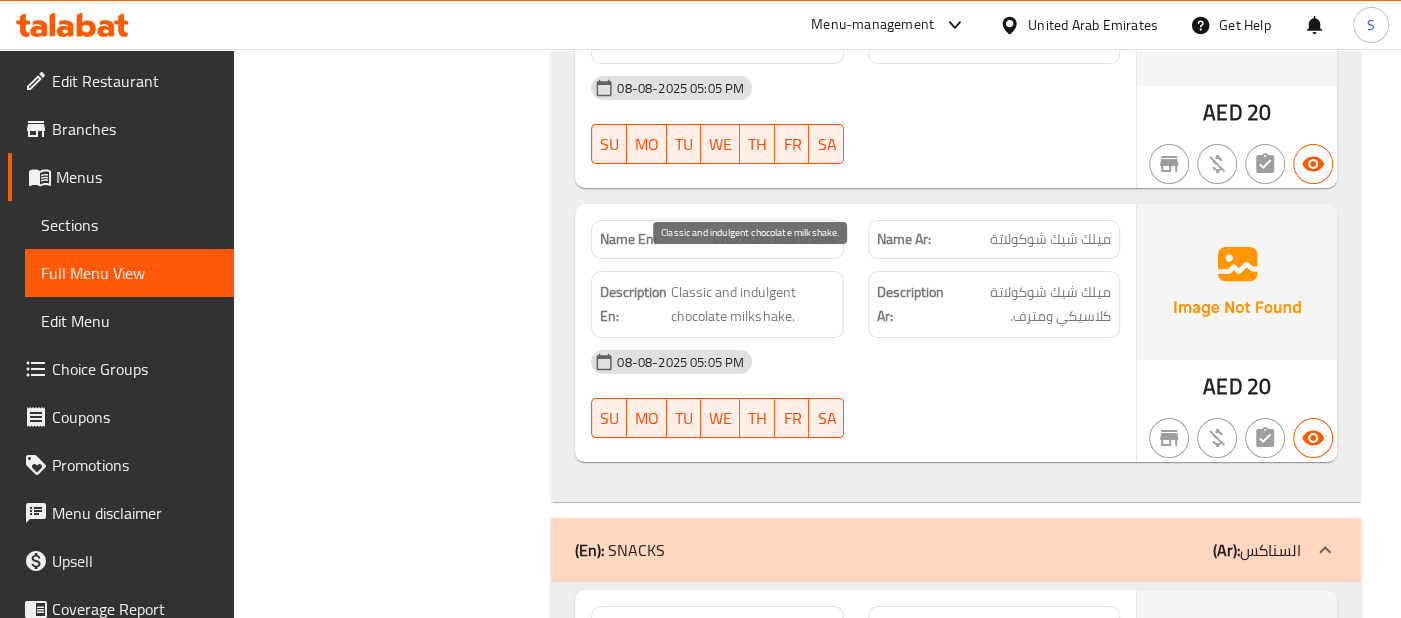 click on "Classic and indulgent chocolate milkshake." at bounding box center (752, 304) 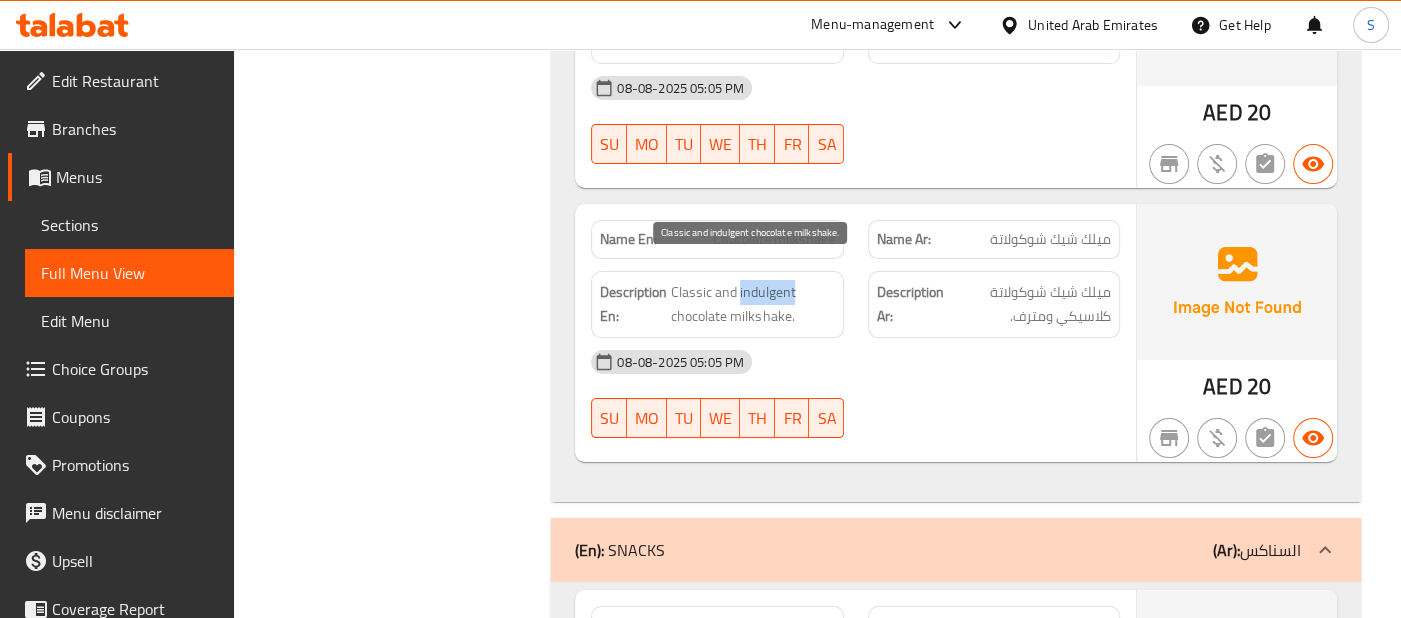 copy on "indulgent" 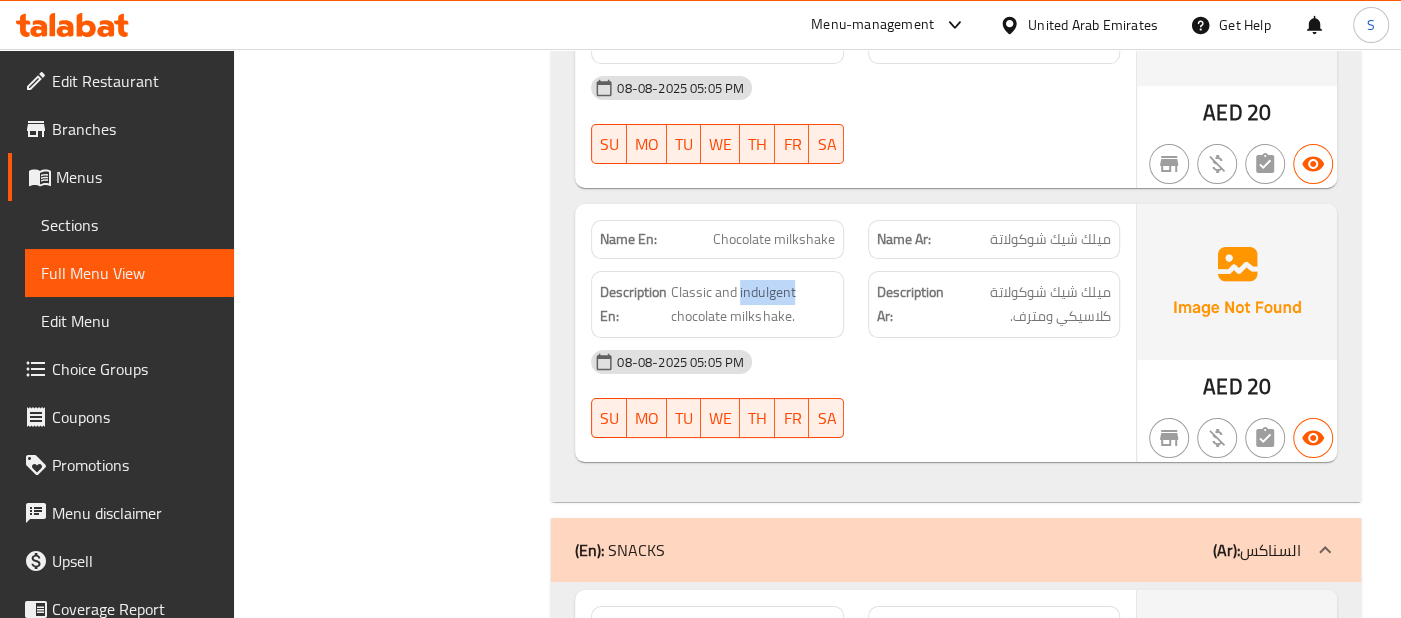 click at bounding box center [1237, -3666] 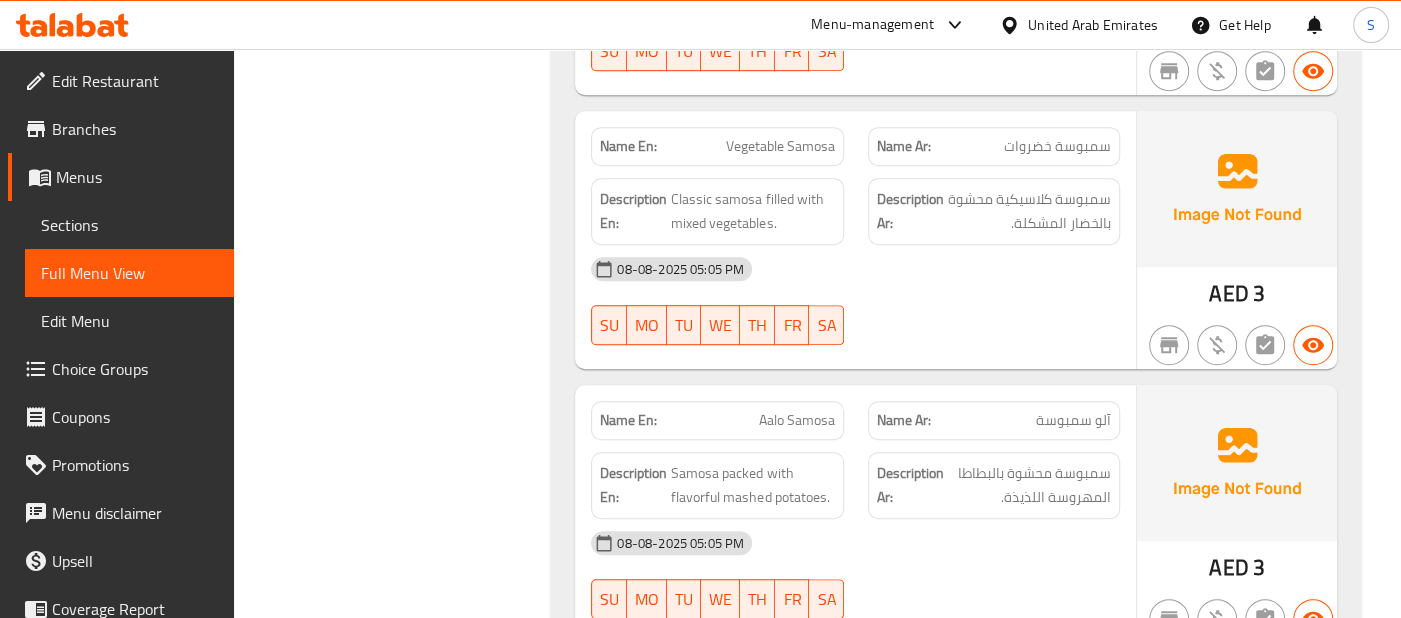scroll, scrollTop: 6211, scrollLeft: 0, axis: vertical 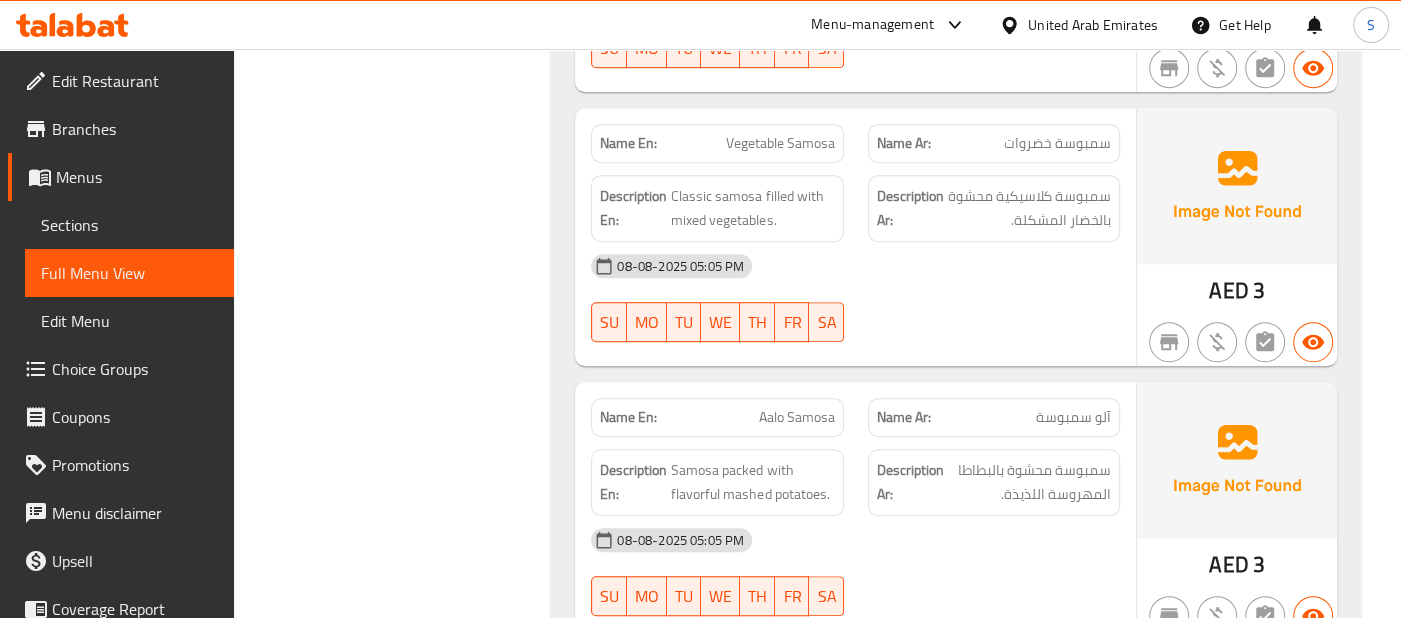 click at bounding box center (1237, -5362) 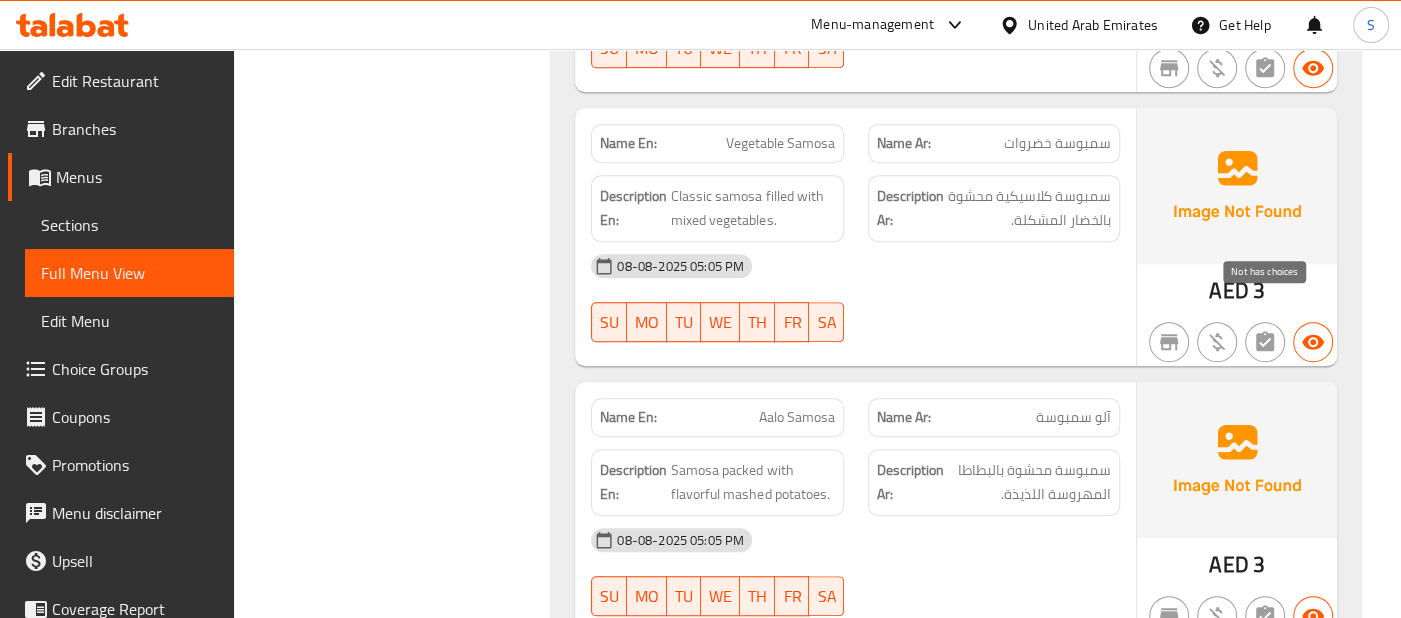 click at bounding box center (1265, 342) 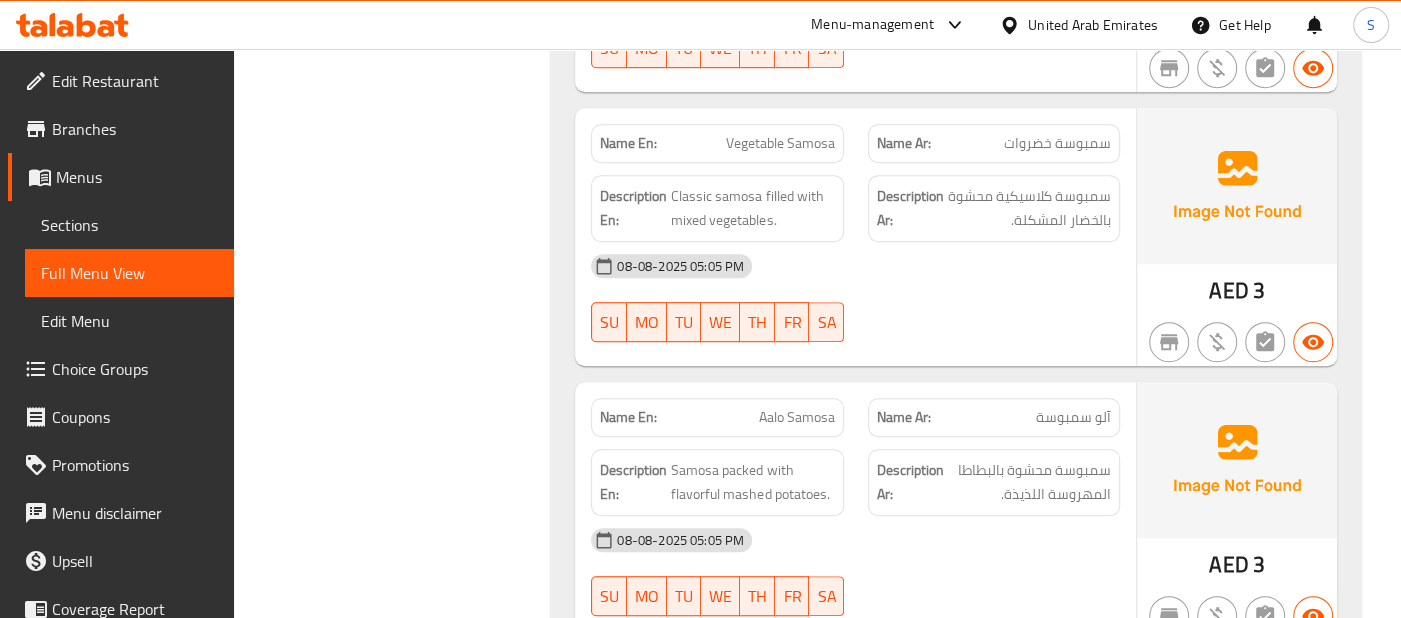 click at bounding box center (1237, -5244) 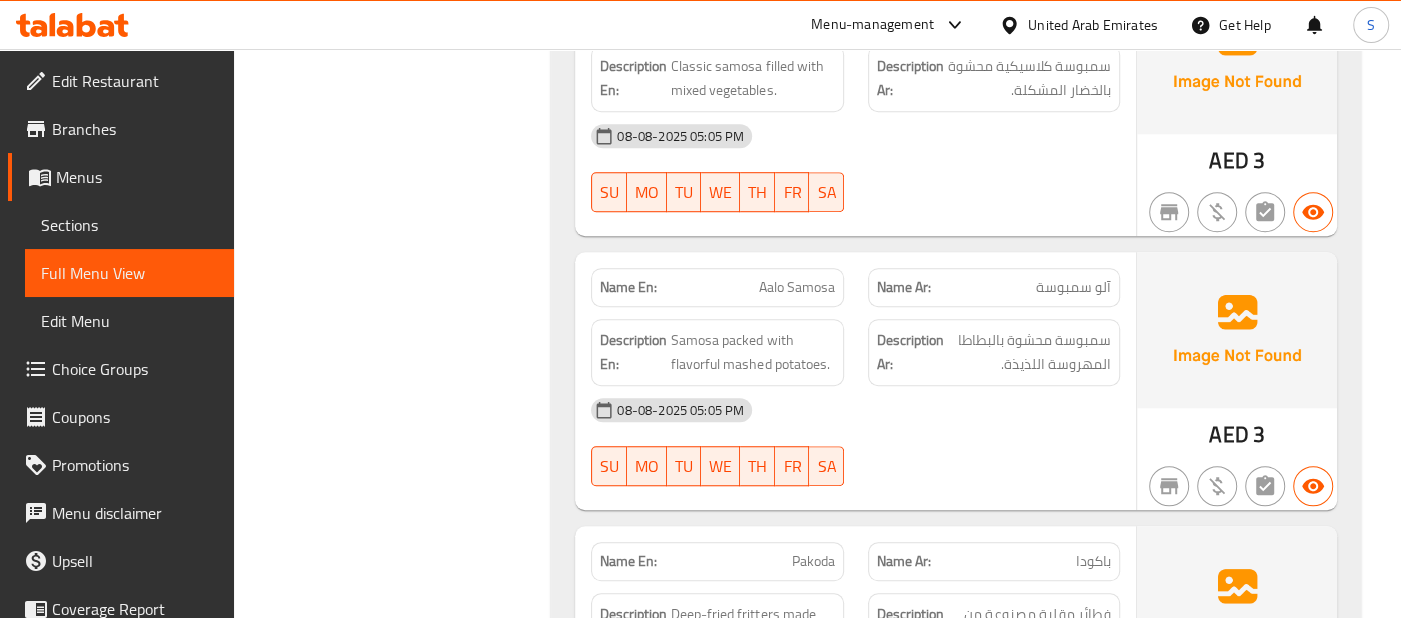 scroll, scrollTop: 6344, scrollLeft: 0, axis: vertical 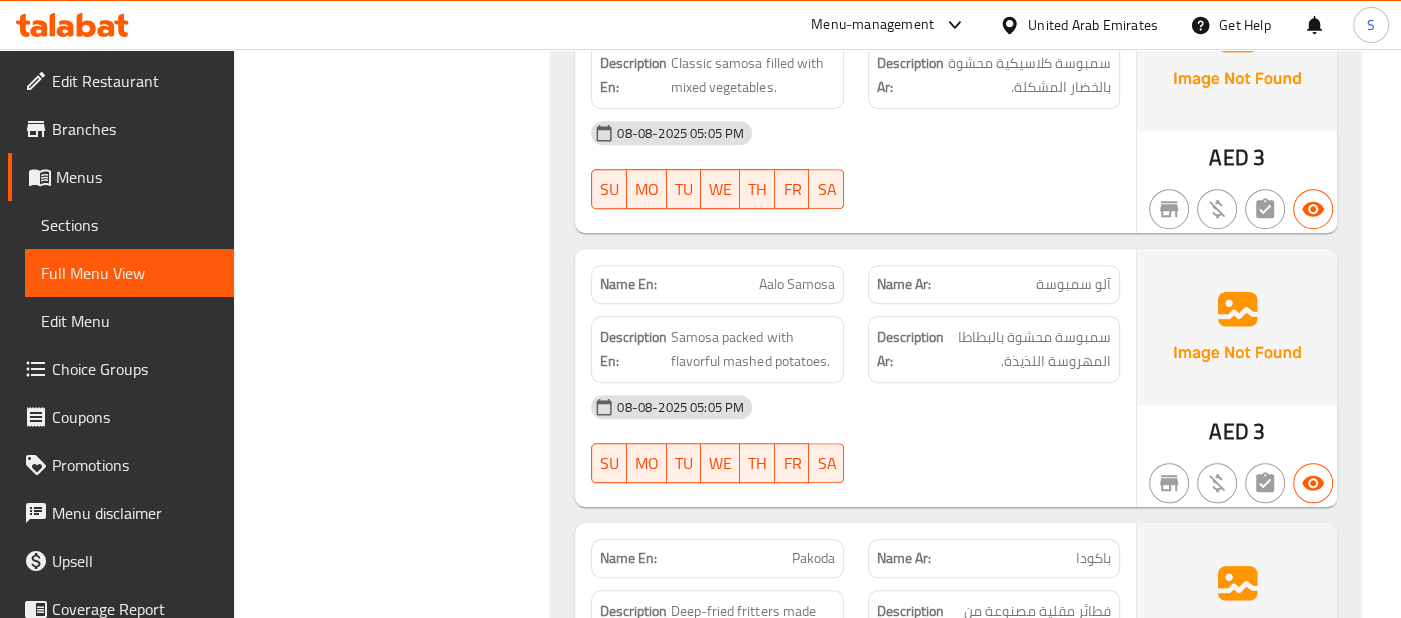 click on "AED 3" at bounding box center (1237, -5326) 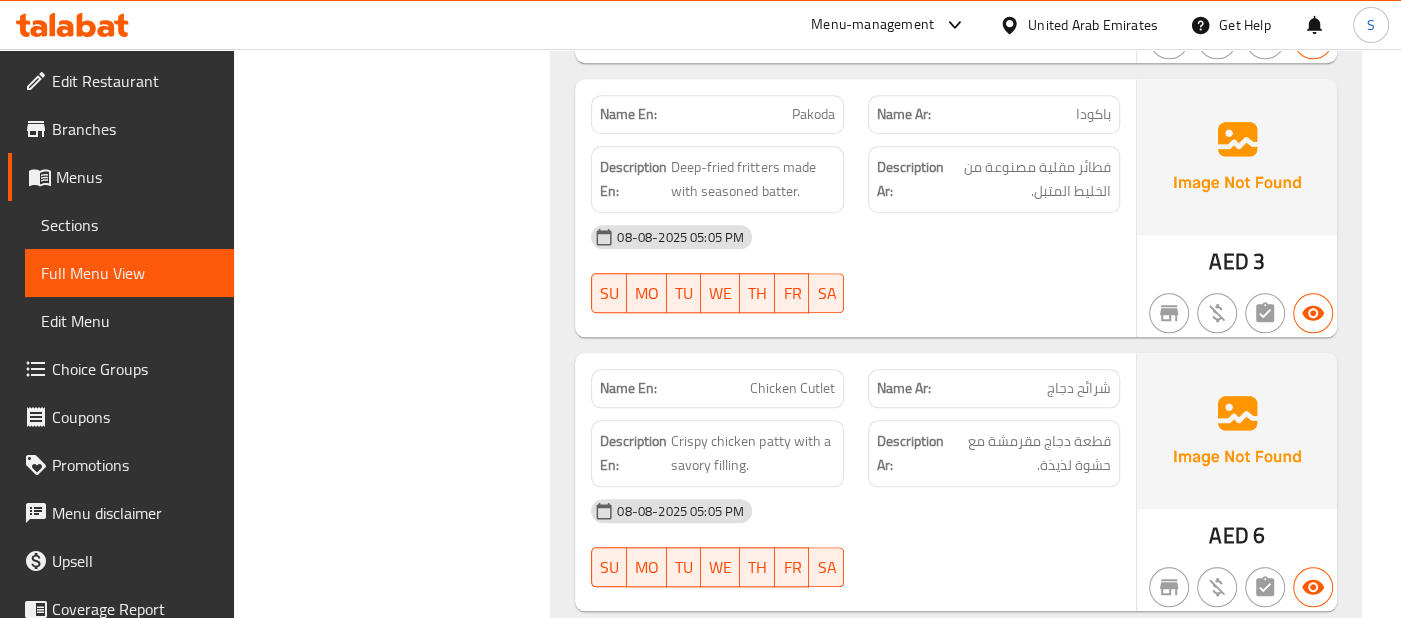 scroll, scrollTop: 6833, scrollLeft: 0, axis: vertical 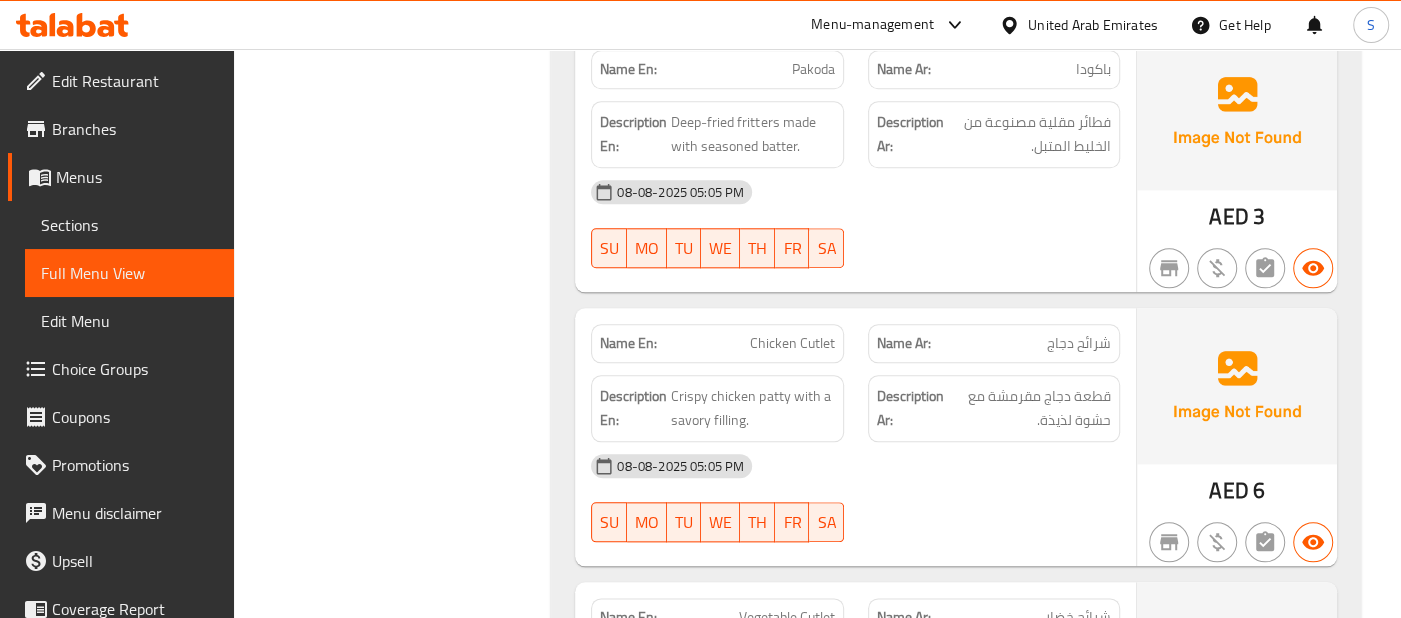 click at bounding box center [994, -5436] 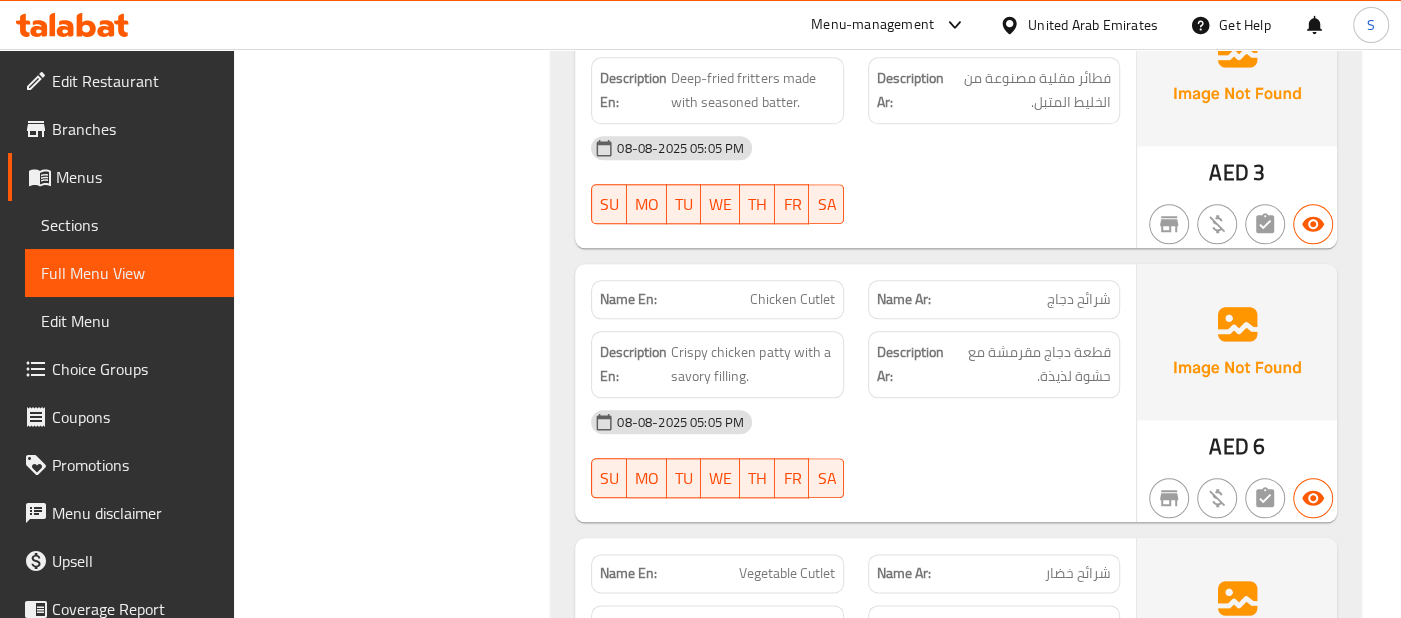 click at bounding box center (1237, -5362) 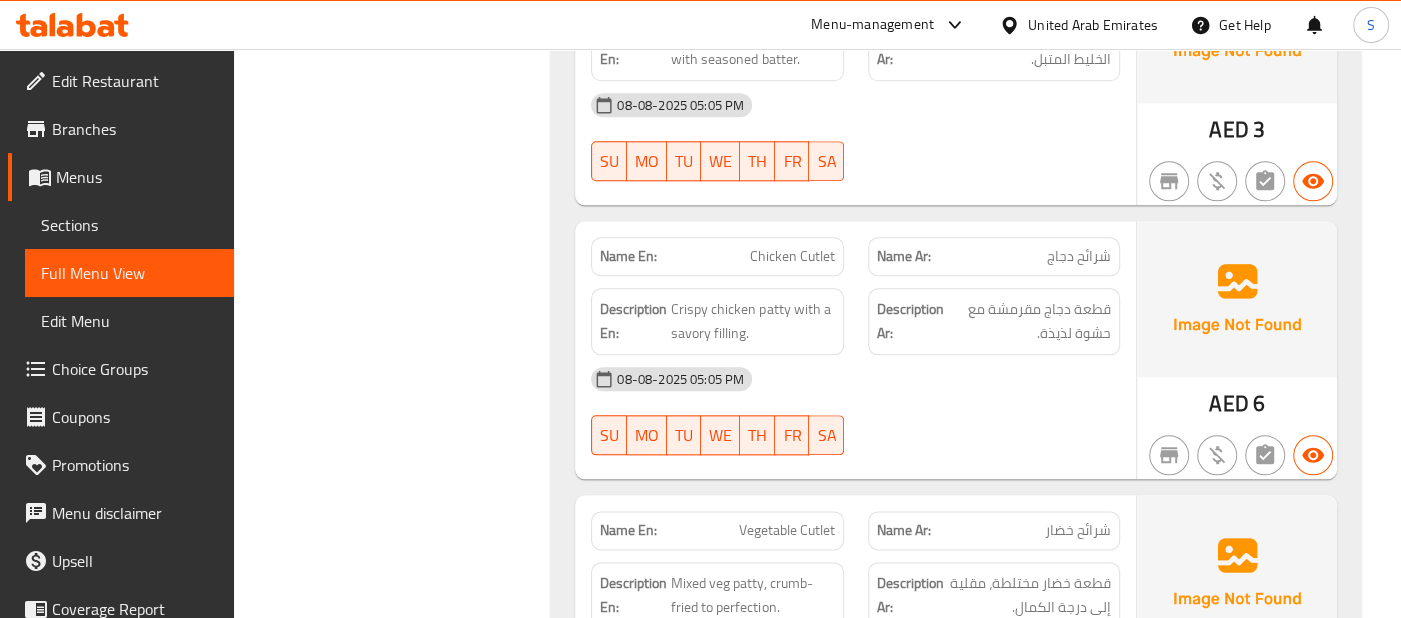 scroll, scrollTop: 6922, scrollLeft: 0, axis: vertical 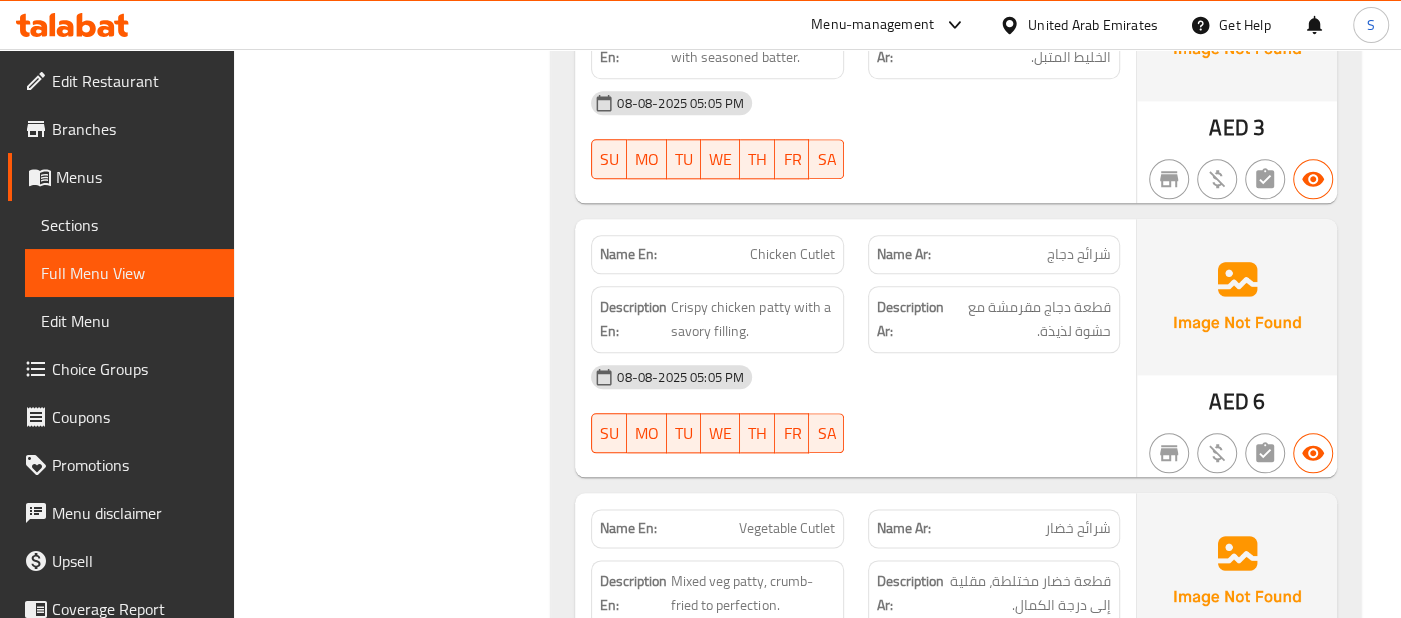 click on "Name En: Chicken Cutlet Name Ar: شرائح دجاج Description En: Crispy chicken patty with a savory filling. Description Ar: قطعة دجاج مقرمشة مع حشوة لذيذة. 08-08-2025 05:05 PM SU MO TU WE TH FR SA" at bounding box center [855, -5356] 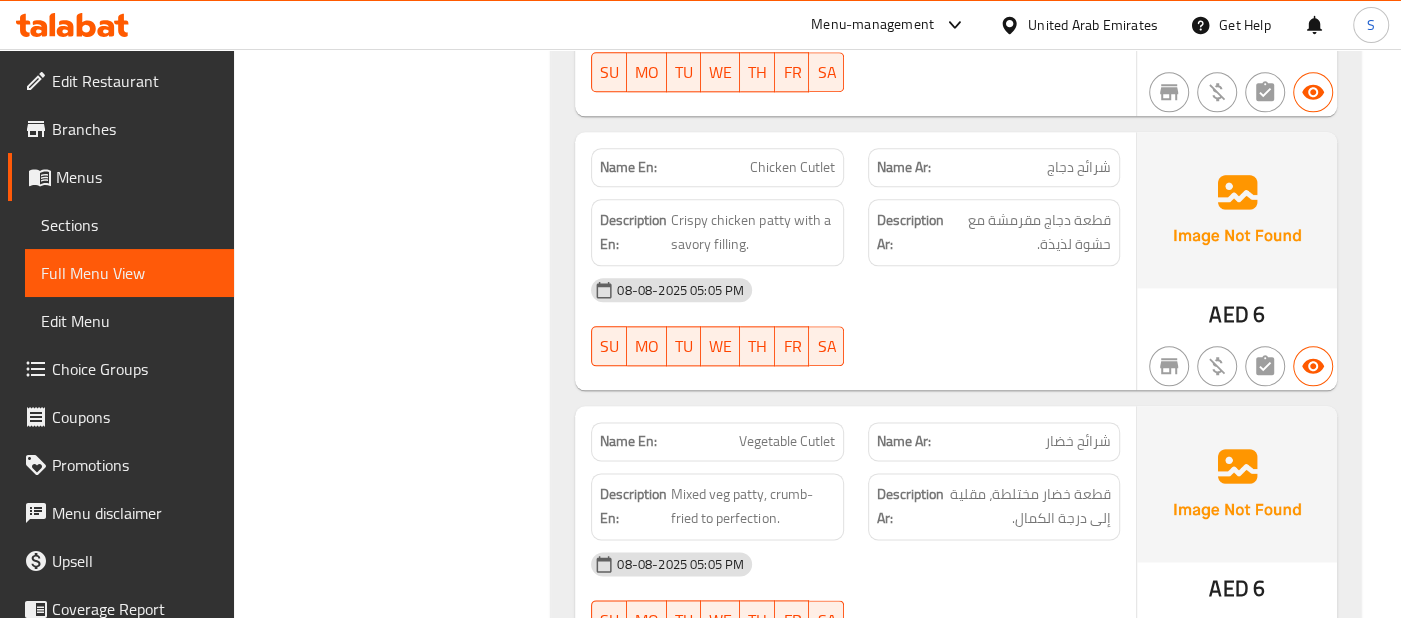 scroll, scrollTop: 7011, scrollLeft: 0, axis: vertical 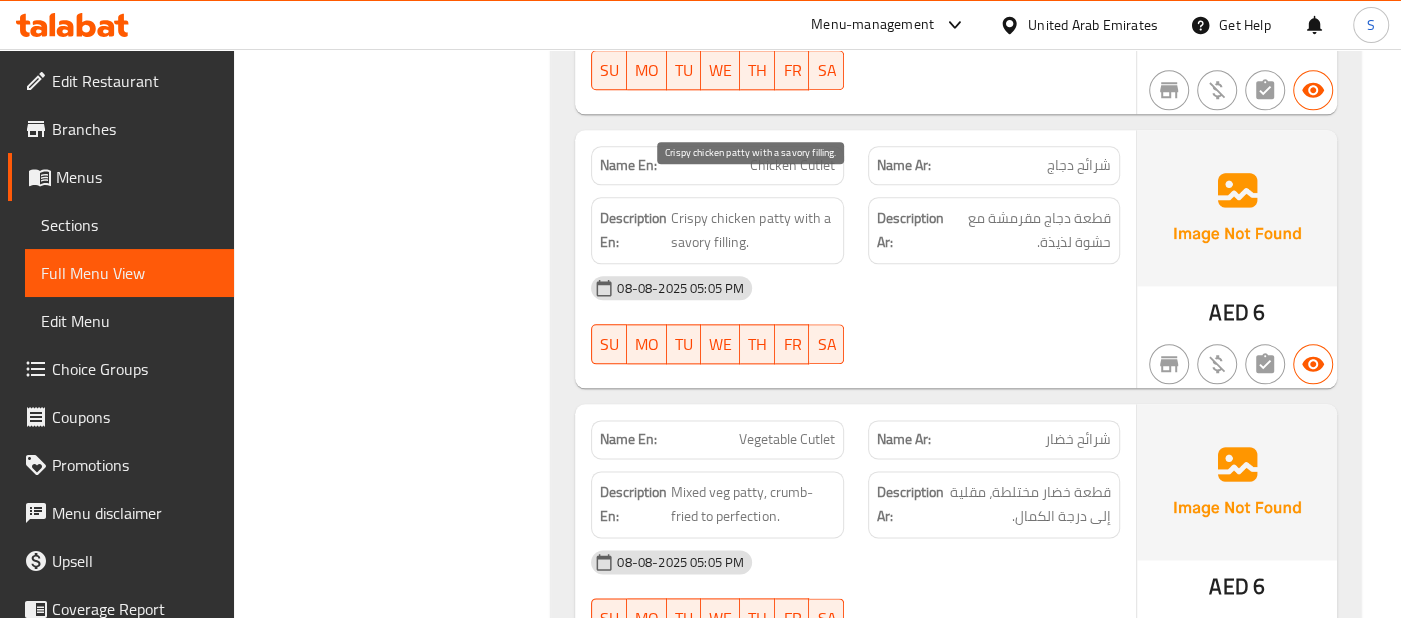 click on "Crispy chicken patty with a savory filling." at bounding box center [752, 230] 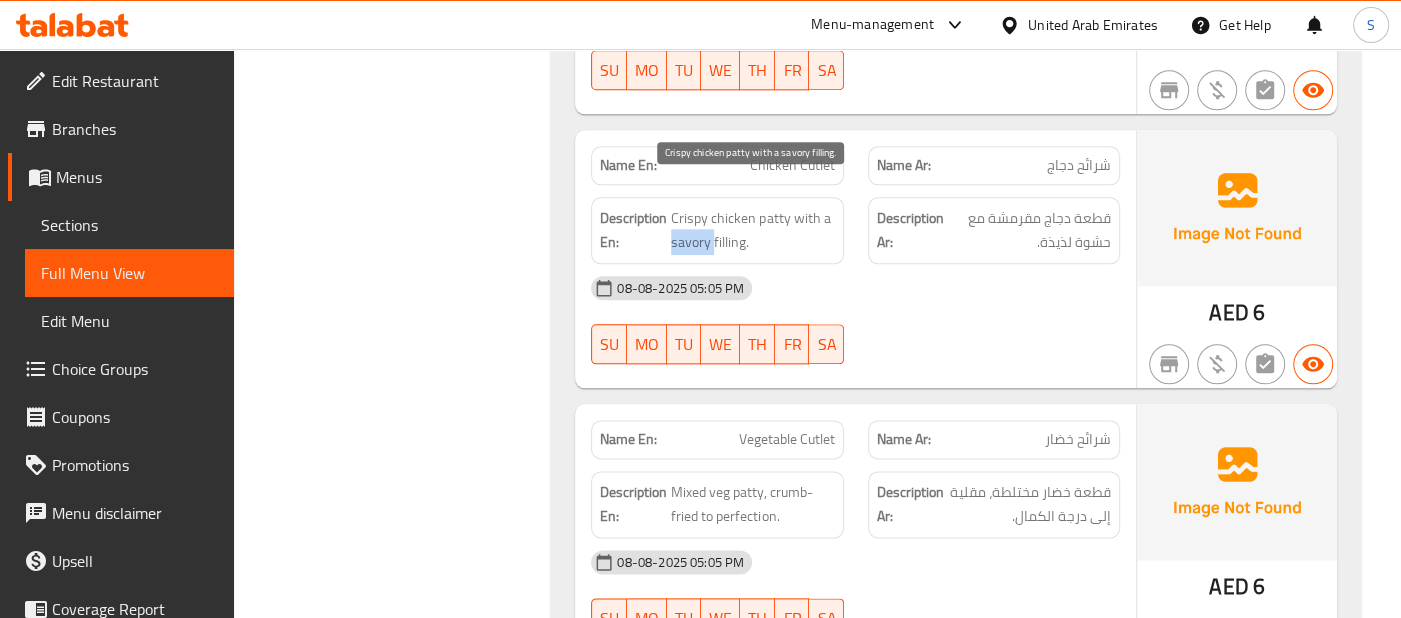 copy on "savory" 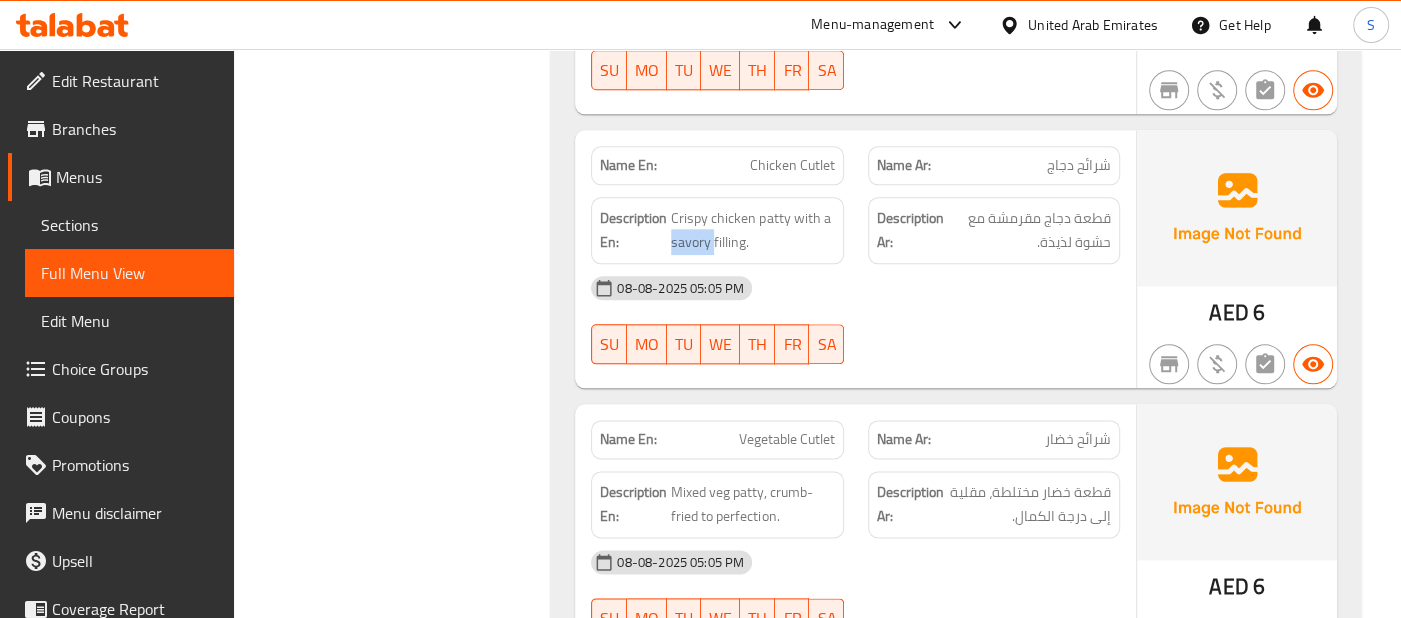 click at bounding box center (994, -5340) 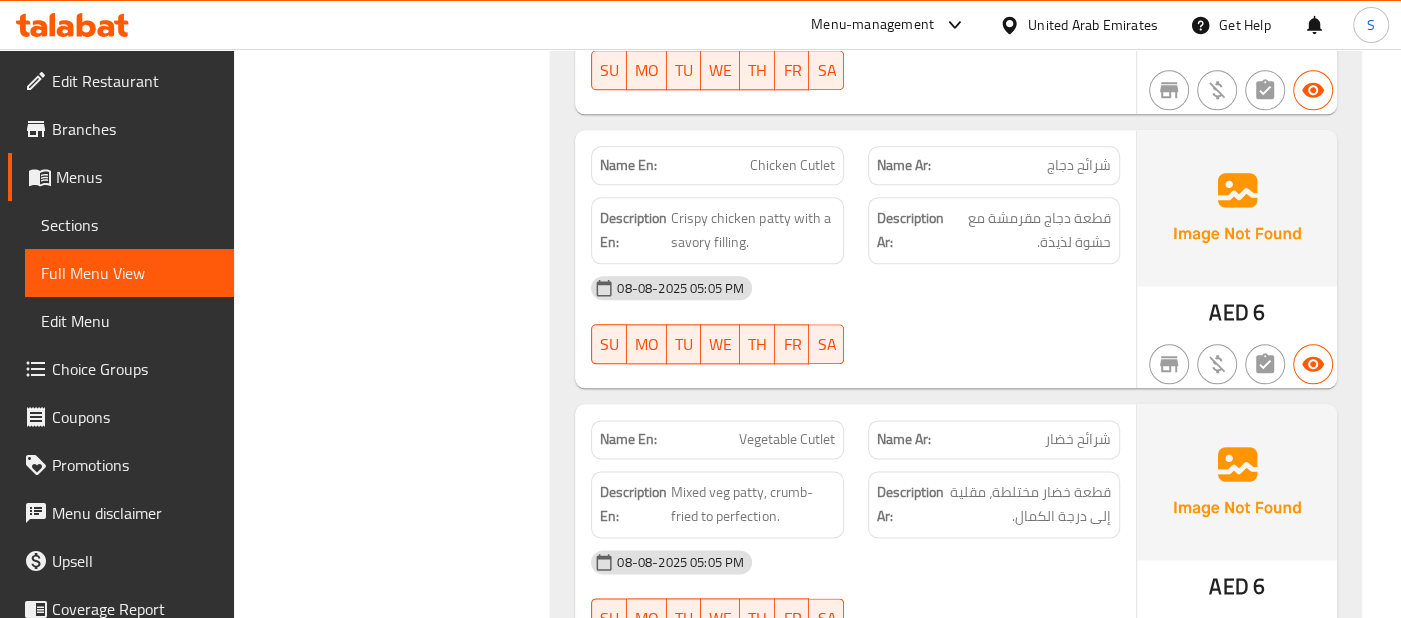 click on "08-08-2025 05:05 PM SU MO TU WE TH FR SA" at bounding box center [855, -5384] 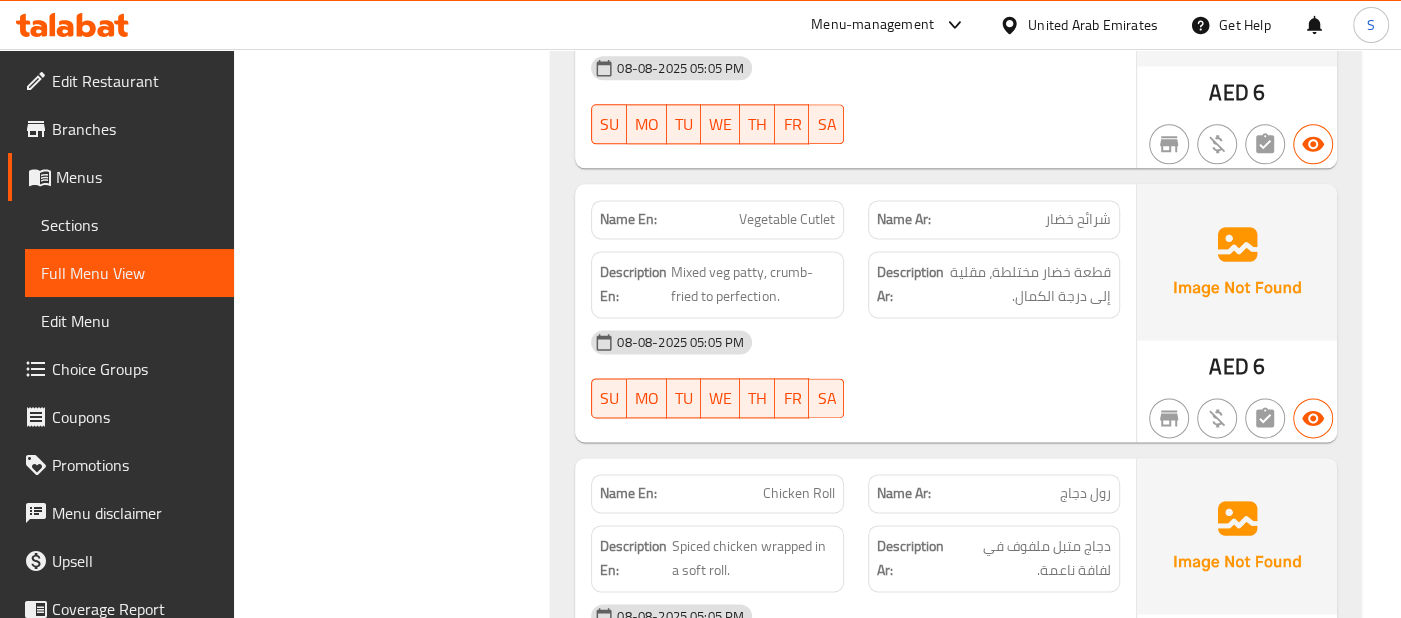 scroll, scrollTop: 7233, scrollLeft: 0, axis: vertical 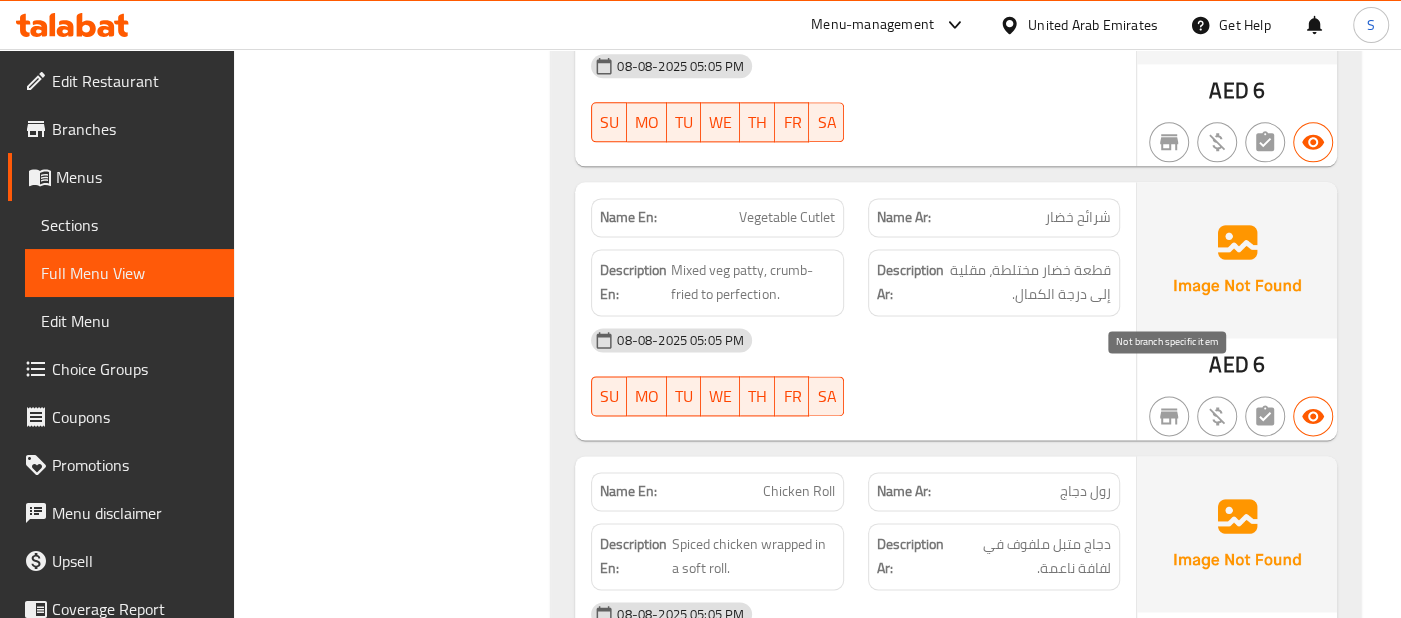 click at bounding box center [1169, 416] 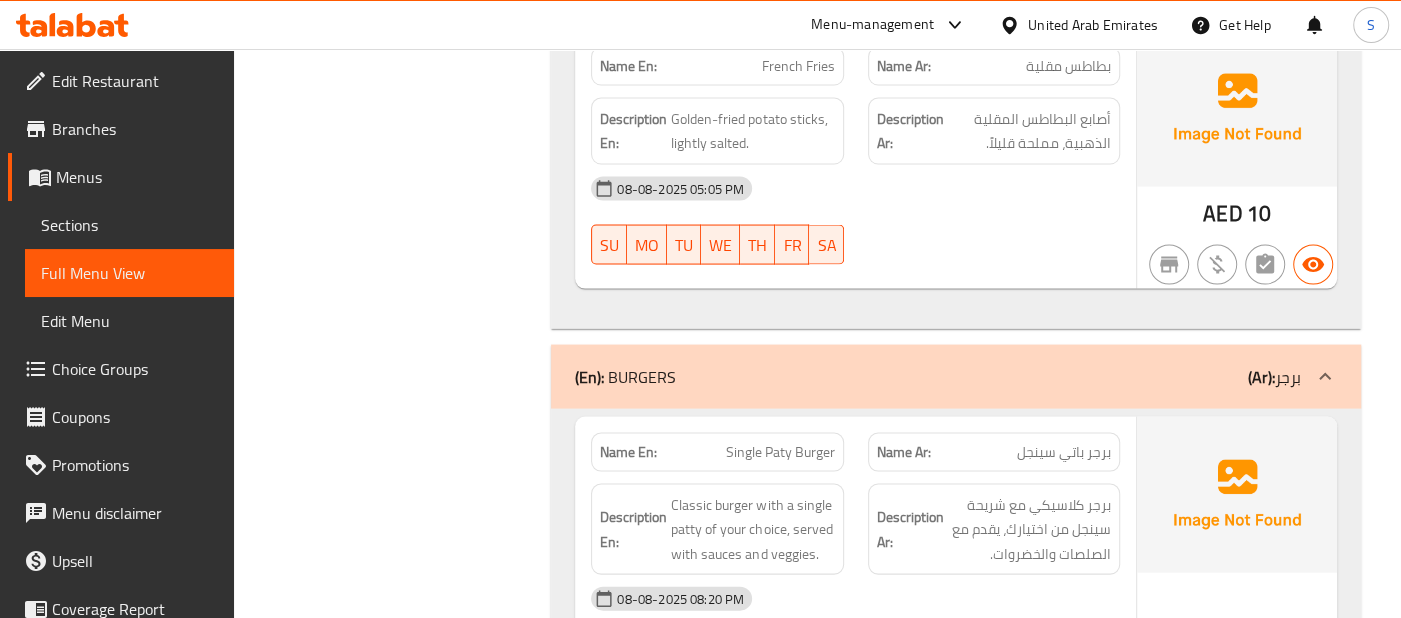 scroll, scrollTop: 8211, scrollLeft: 0, axis: vertical 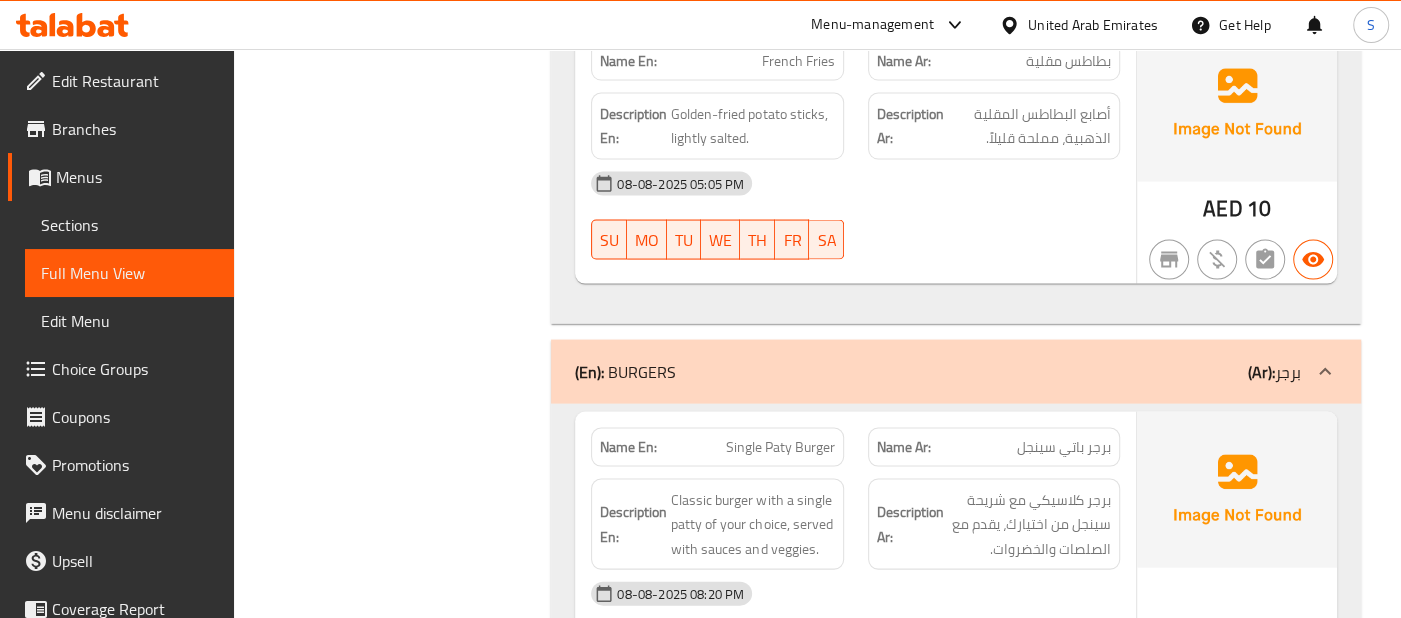 click on "Description Ar: برجر كلاسيكي مع شريحة سينجل من اختيارك، يقدم مع الصلصات والخضروات." at bounding box center (994, -7770) 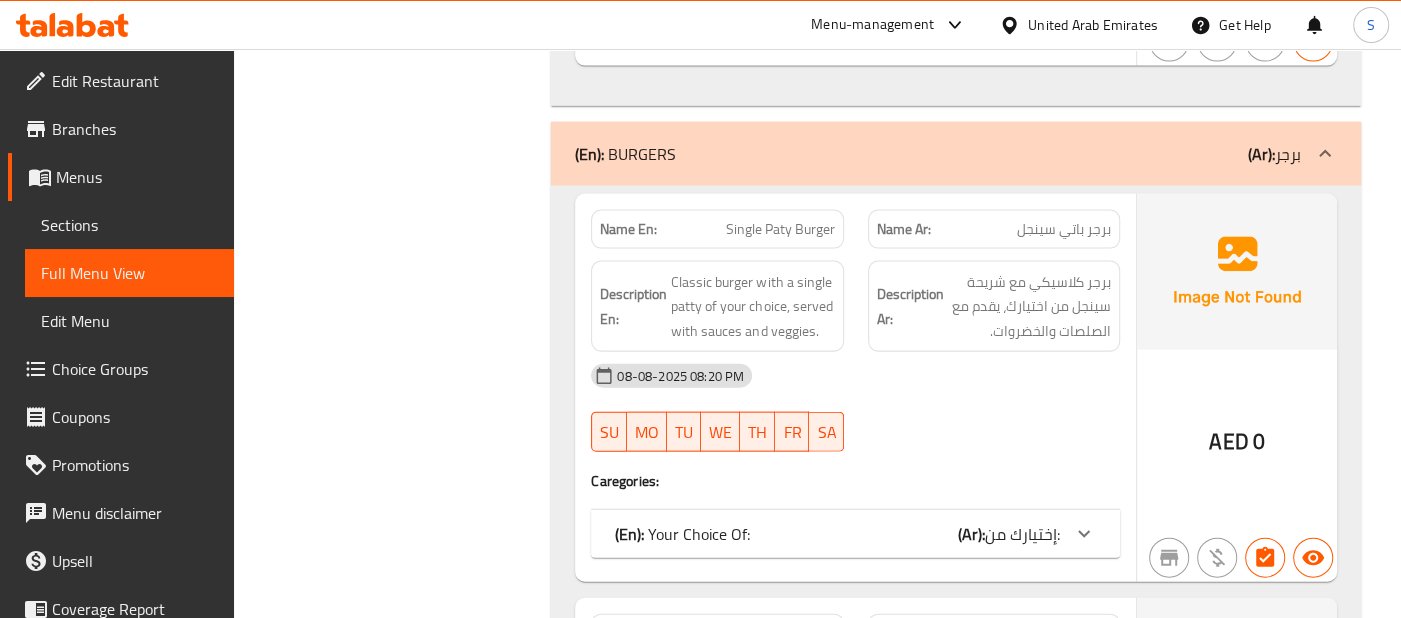 scroll, scrollTop: 8433, scrollLeft: 0, axis: vertical 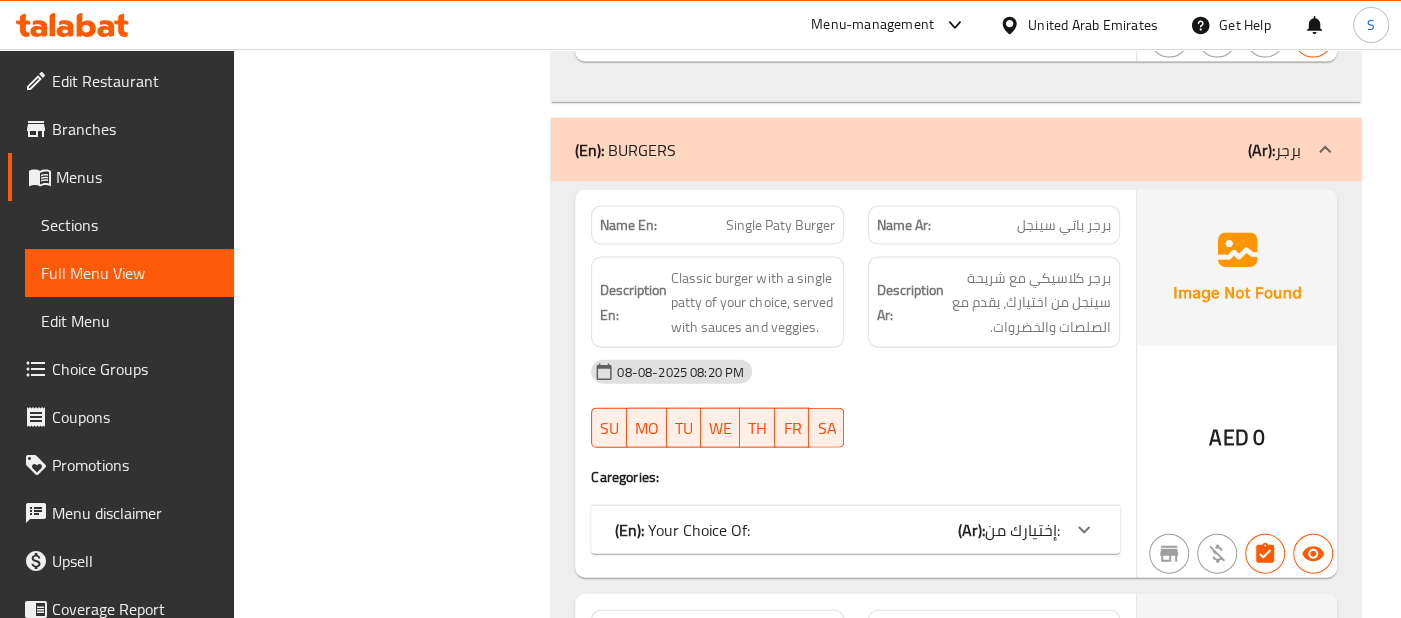 click 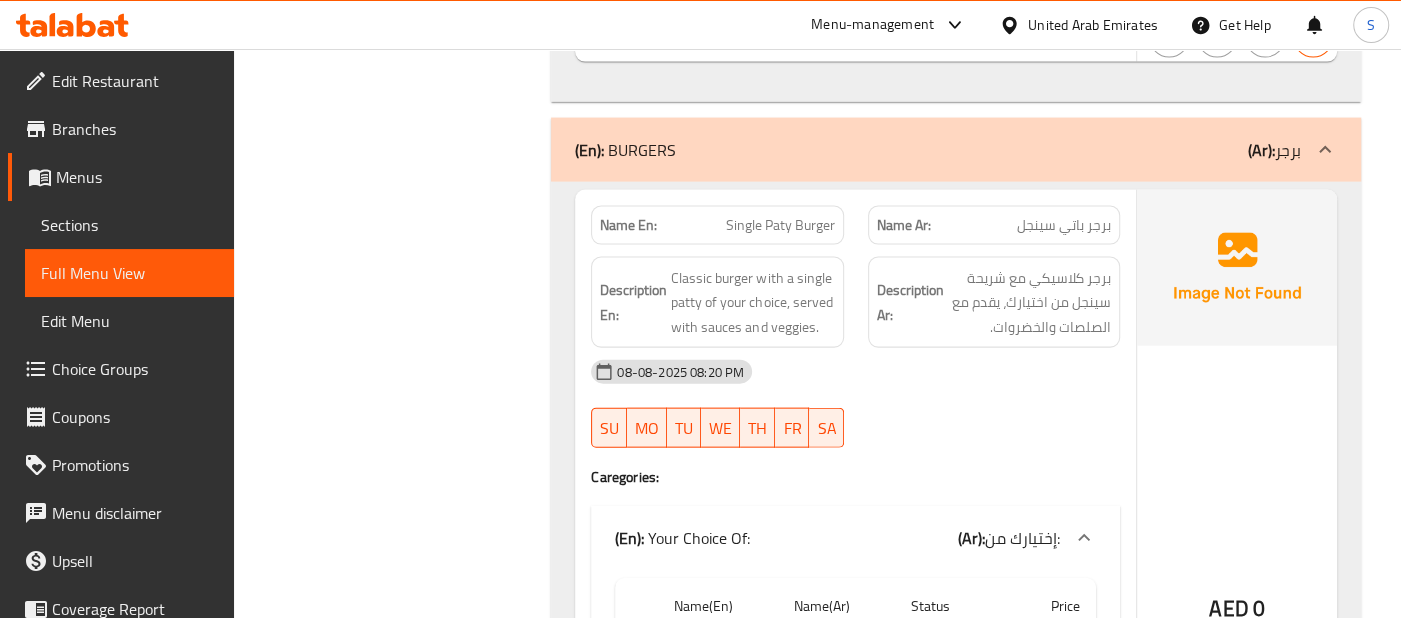 click on "AED 0" at bounding box center (1237, -7963) 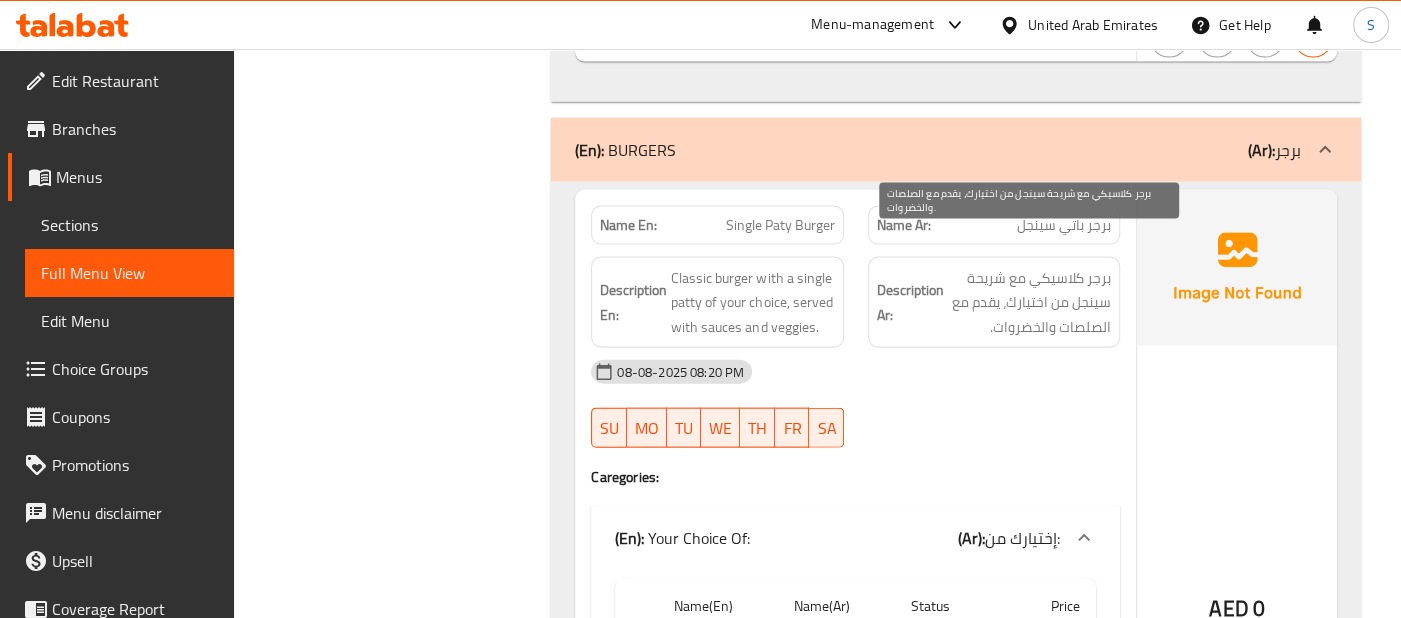 click on "برجر كلاسيكي مع شريحة سينجل من اختيارك، يقدم مع الصلصات والخضروات." at bounding box center [1029, 303] 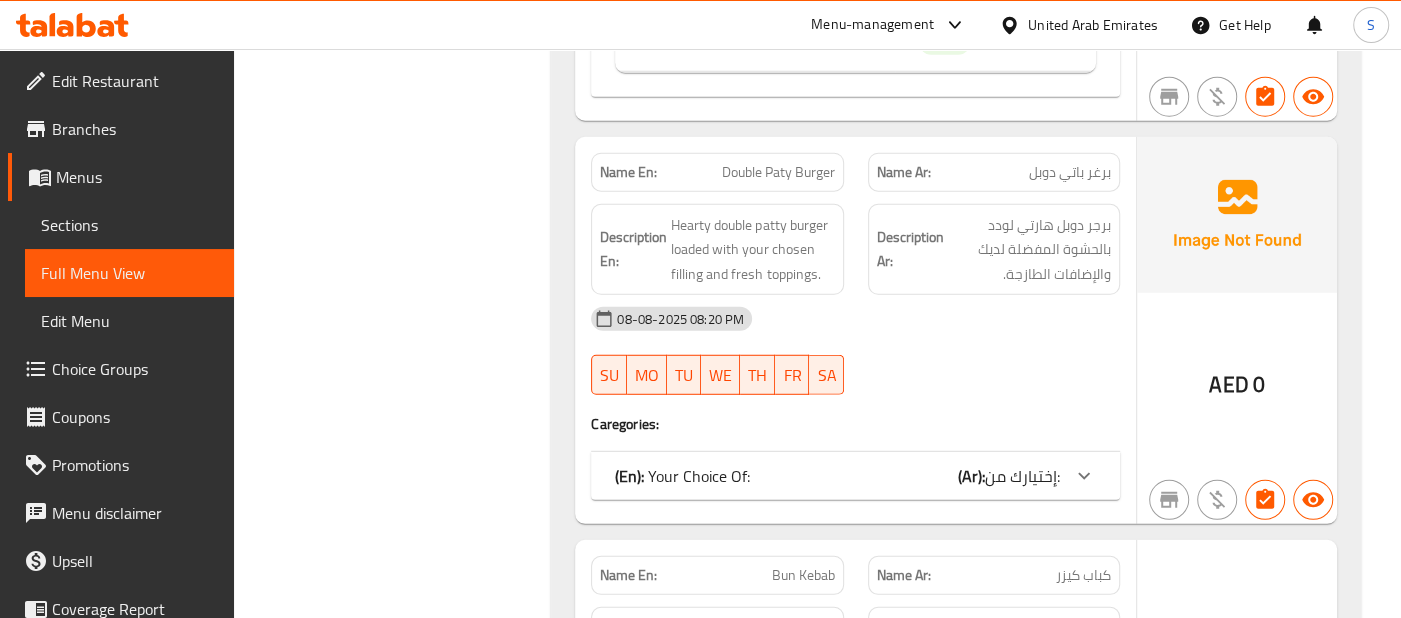 scroll, scrollTop: 9277, scrollLeft: 0, axis: vertical 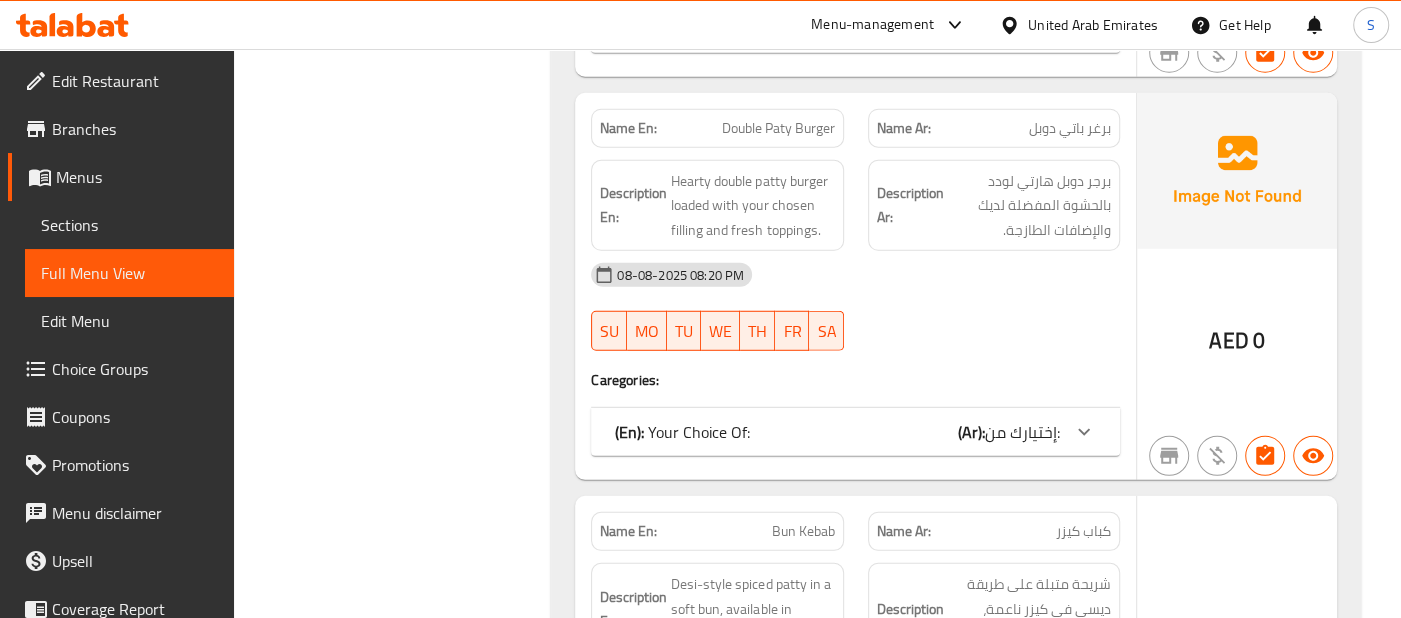 click at bounding box center (1084, -306) 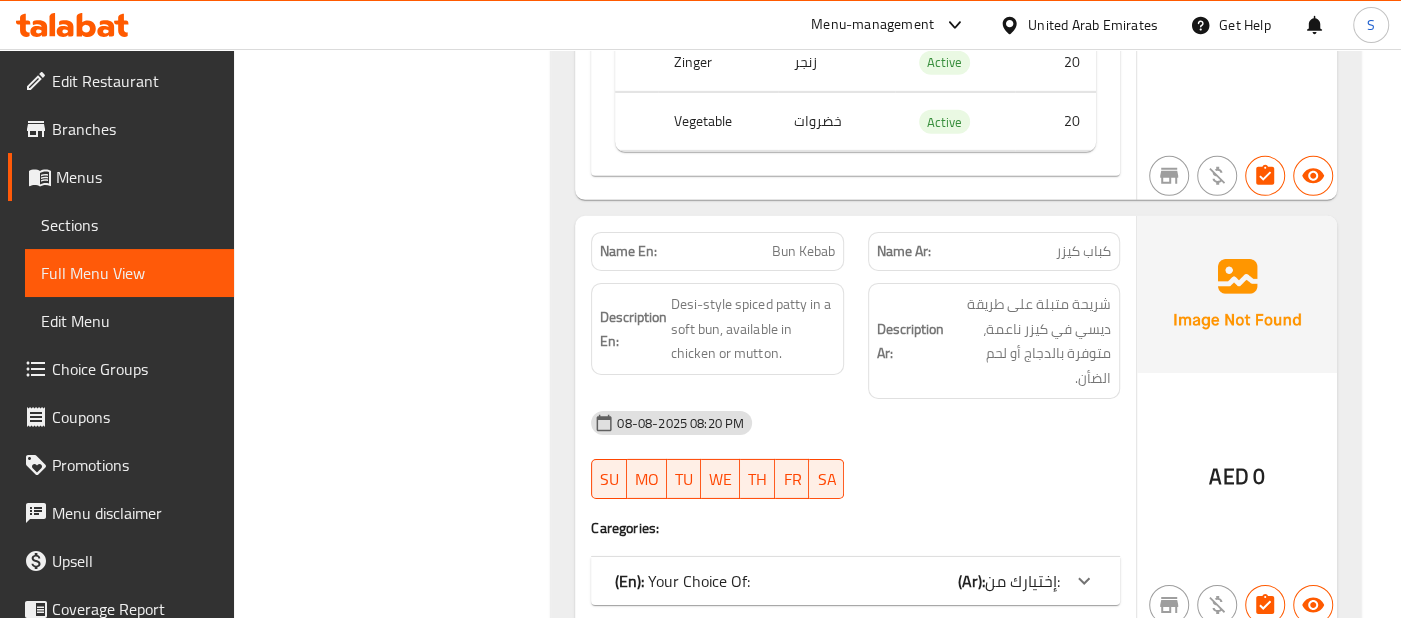 scroll, scrollTop: 9944, scrollLeft: 0, axis: vertical 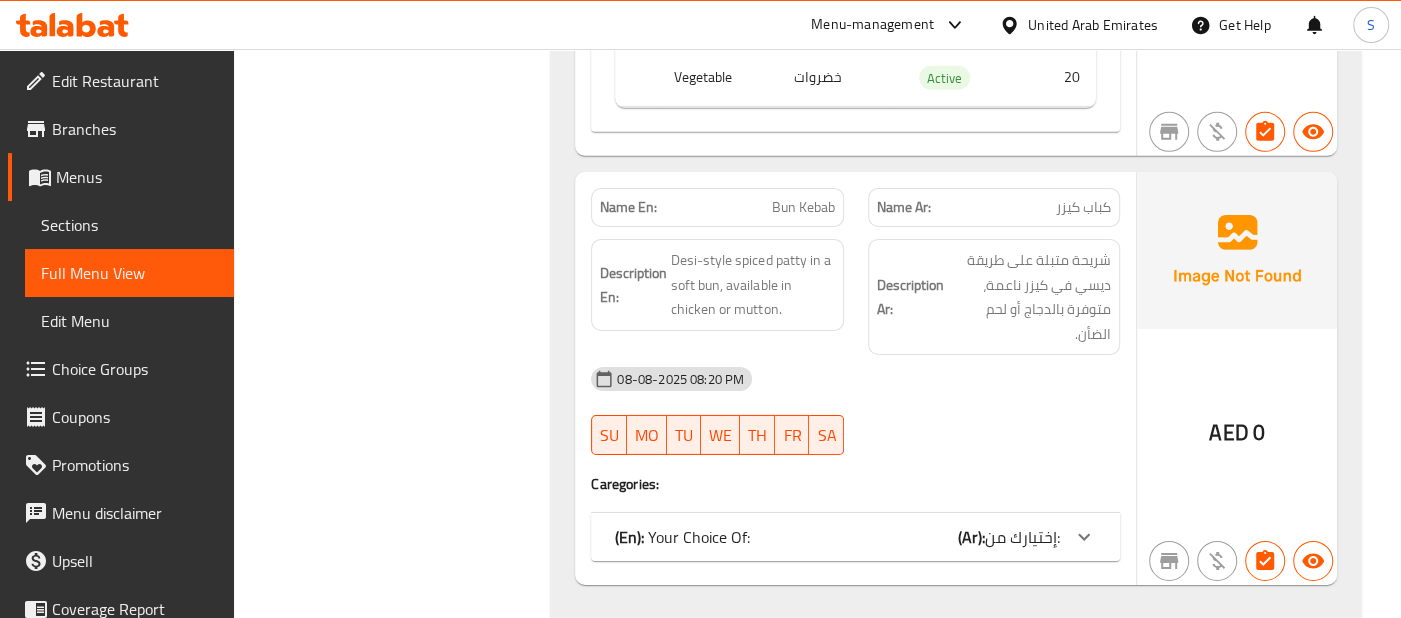 click at bounding box center [1084, -973] 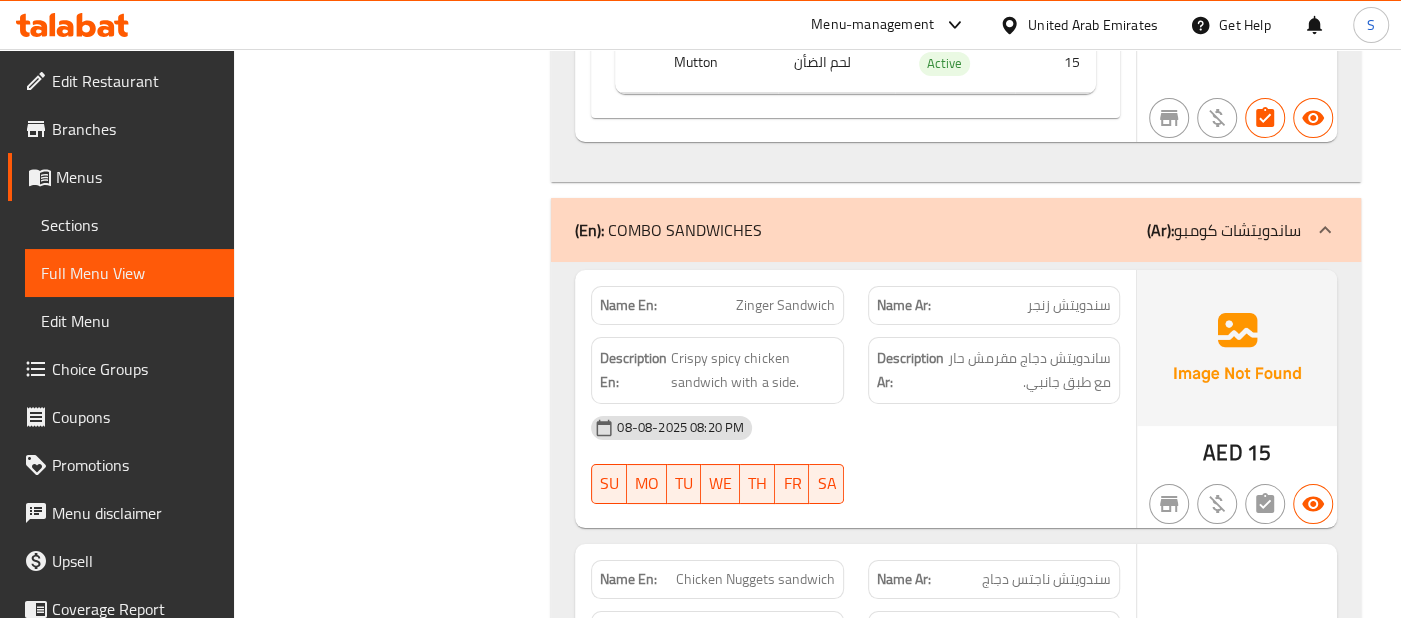 scroll, scrollTop: 10655, scrollLeft: 0, axis: vertical 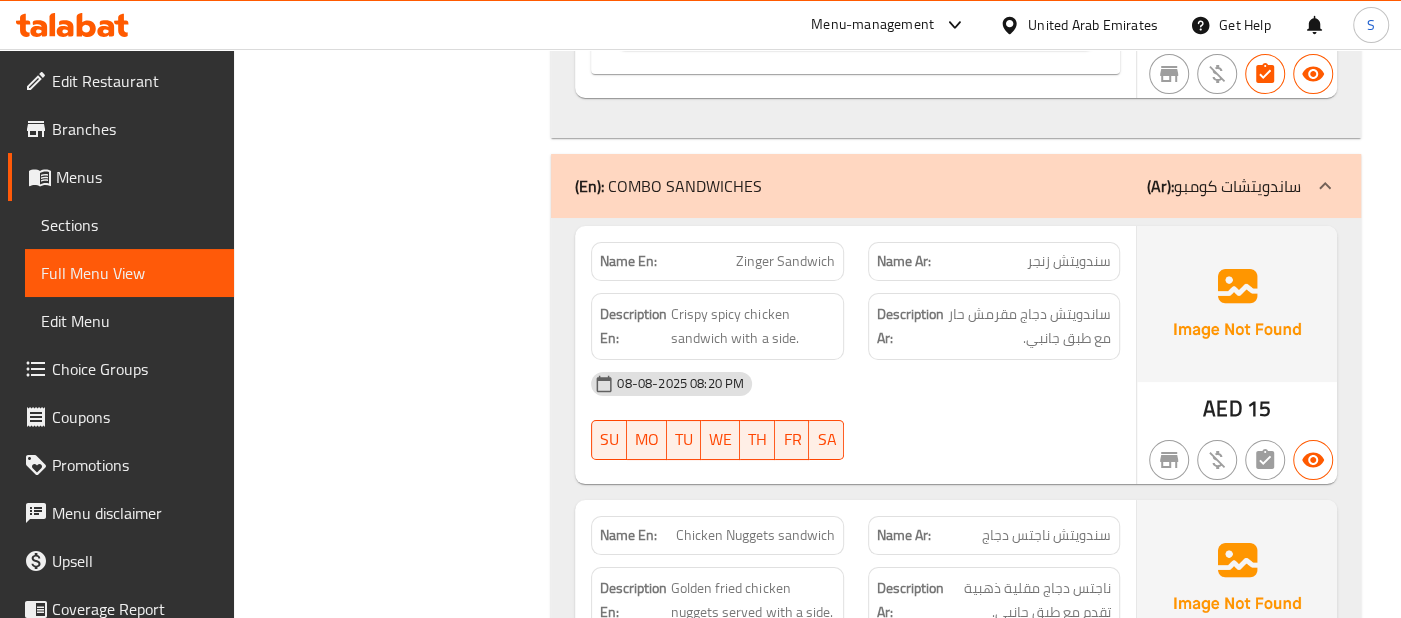 click on "08-08-2025 08:20 PM" at bounding box center [855, -10156] 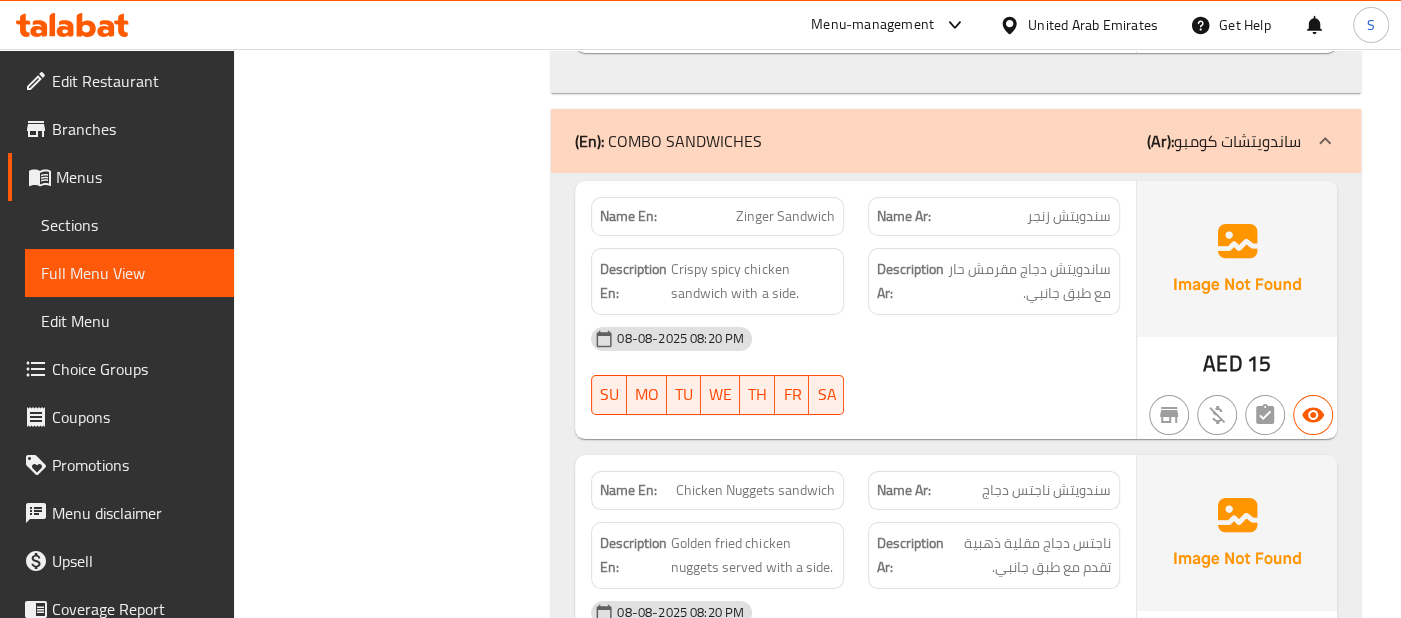 scroll, scrollTop: 10744, scrollLeft: 0, axis: vertical 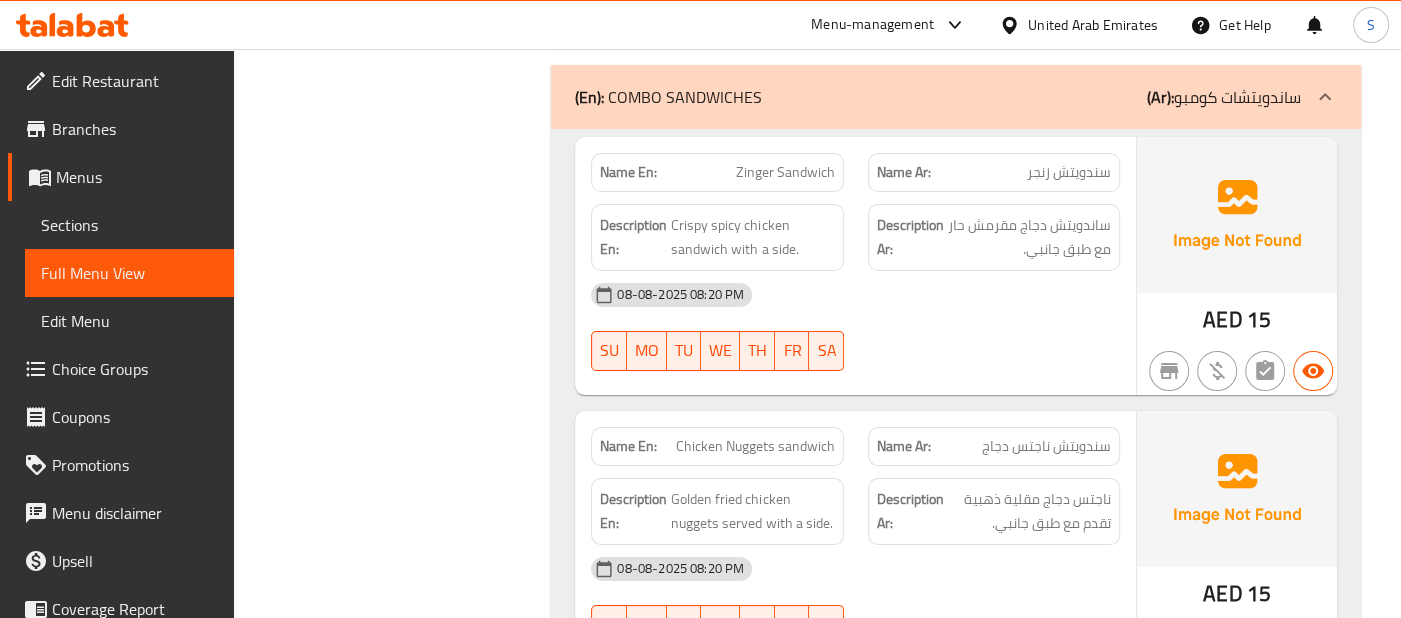 click on "Name En: Zinger Sandwich Name Ar: سندويتش زنجر Description En: Crispy spicy chicken sandwich with a side. Description Ar: ساندويتش دجاج مقرمش حار مع طبق جانبي. 08-08-2025 08:20 PM SU MO TU WE TH FR SA AED 15 Name En: Chicken Nuggets sandwich Name Ar: سندويتش ناجتس دجاج Description En: Golden fried chicken nuggets served with a side. Description Ar: ناجتس دجاج مقلية ذهبية تقدم مع طبق جانبي. 08-08-2025 08:20 PM SU MO TU WE TH FR SA AED 15 Name En: Mathafi sandwich  Name Ar: سندويتش مطافي Description En: Flavorful fish sandwich with accompaniments. Description Ar: ساندويتش سمك لذيذ مع المقبلات. 08-08-2025 08:20 PM SU MO TU WE TH FR SA AED 18" at bounding box center [956, -8477] 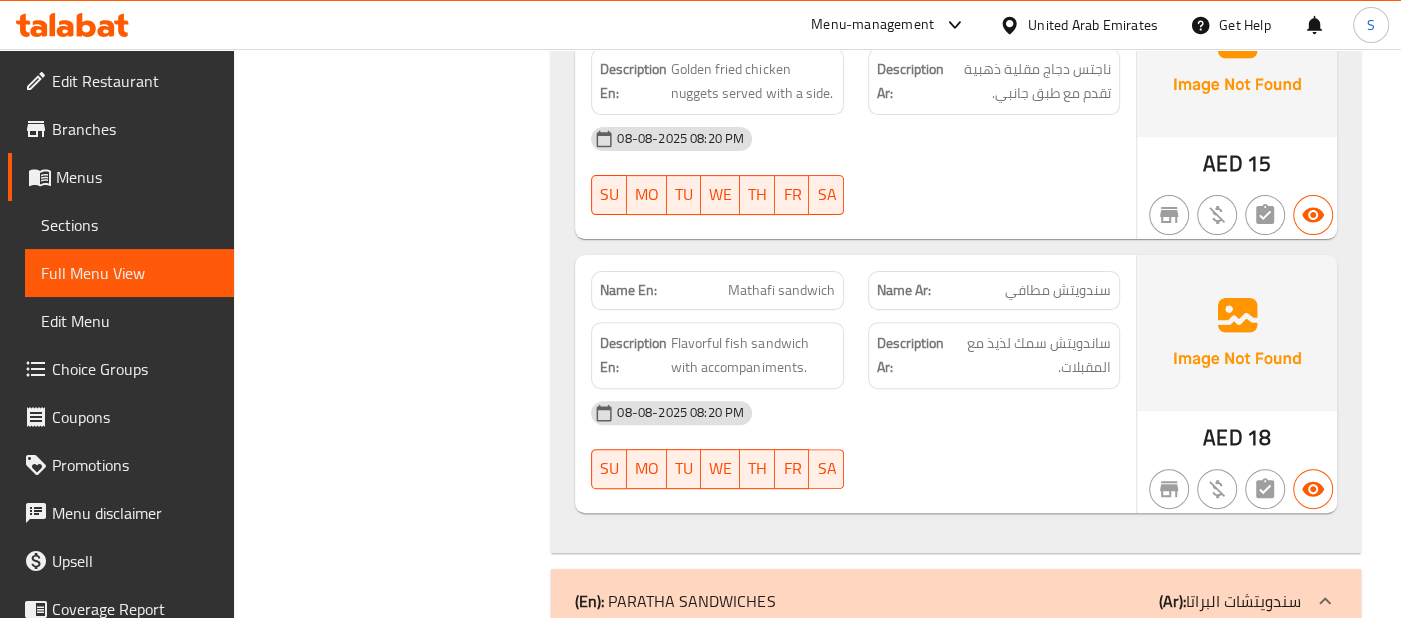 scroll, scrollTop: 11170, scrollLeft: 0, axis: vertical 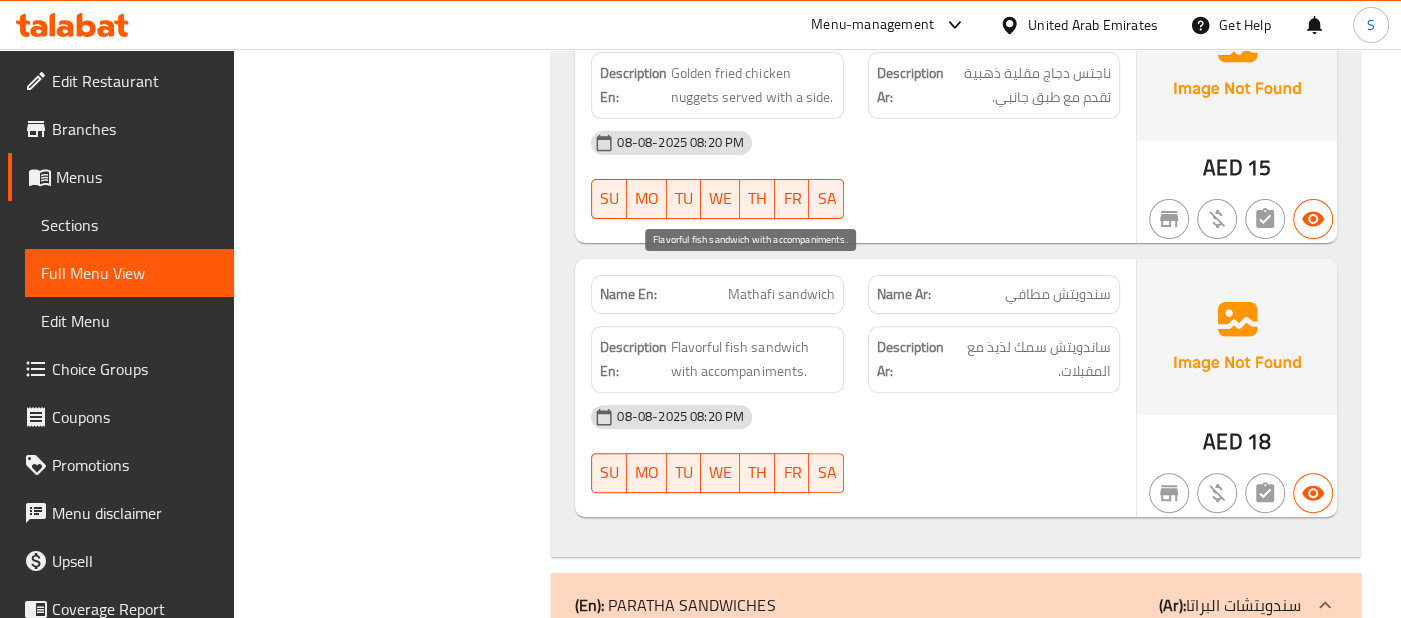 click on "Flavorful fish sandwich with accompaniments." at bounding box center (752, 359) 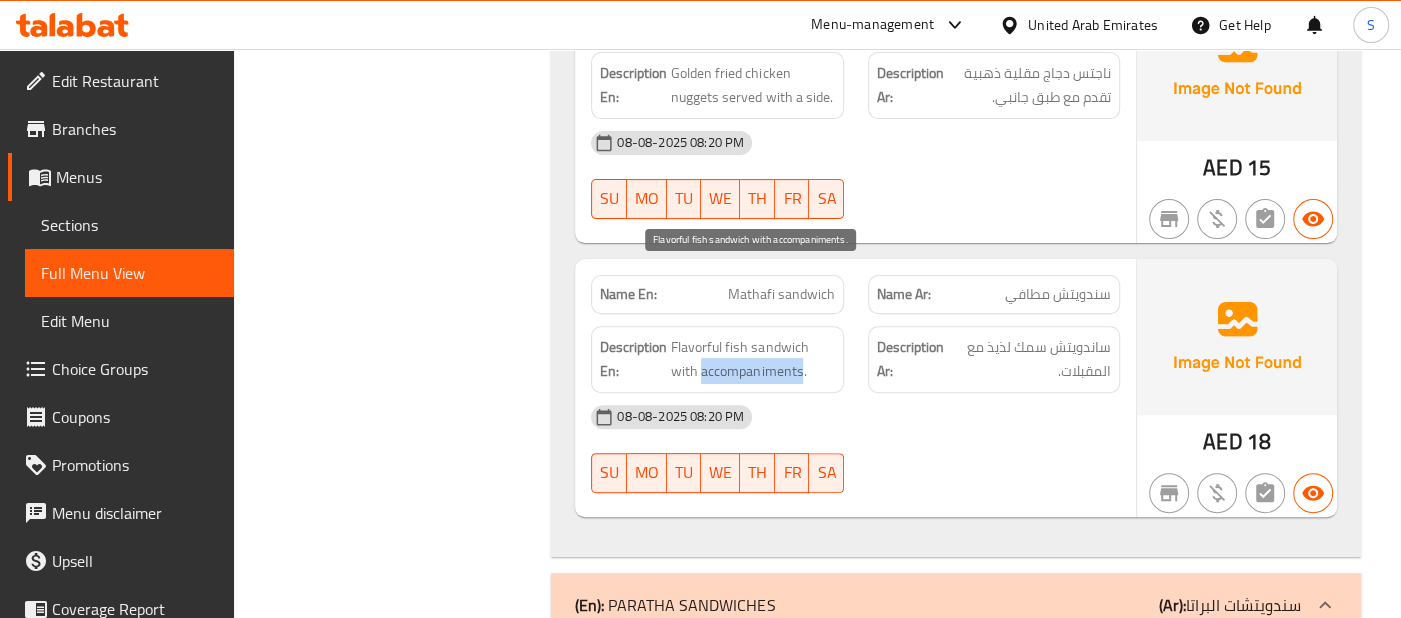 copy on "accompaniments" 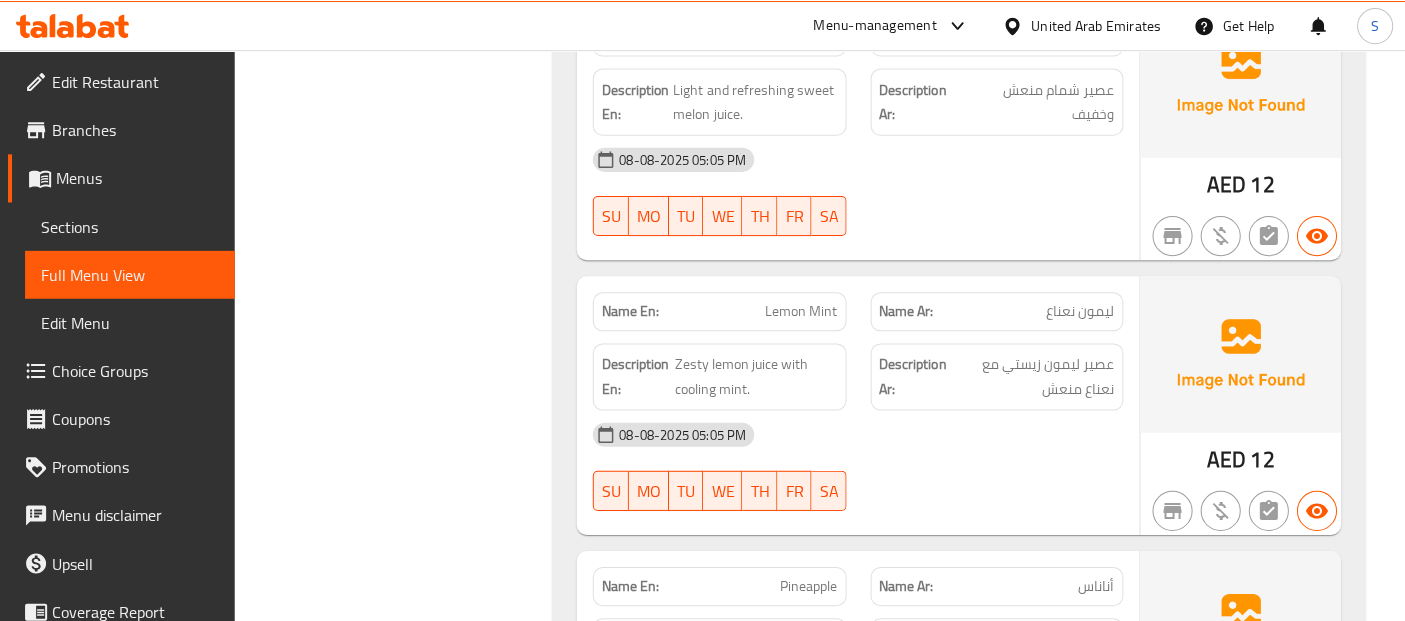 scroll, scrollTop: 2688, scrollLeft: 0, axis: vertical 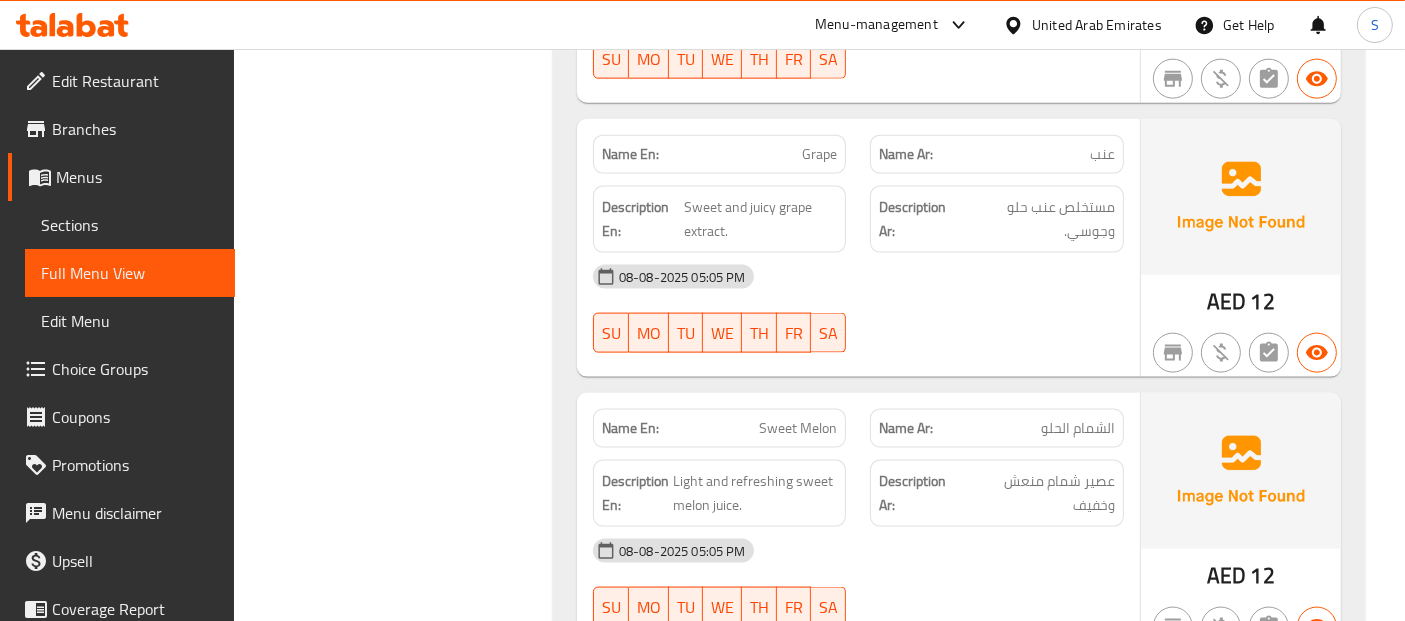 click on "Sections" at bounding box center [130, 225] 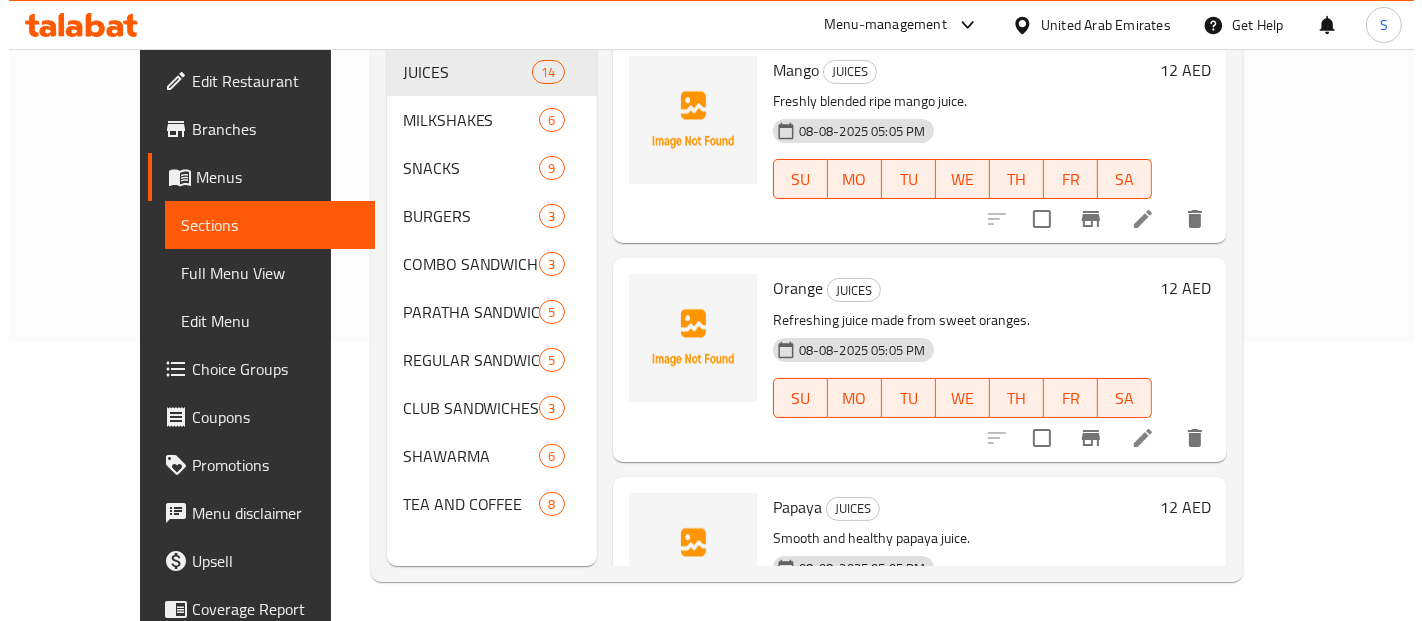 scroll, scrollTop: 0, scrollLeft: 0, axis: both 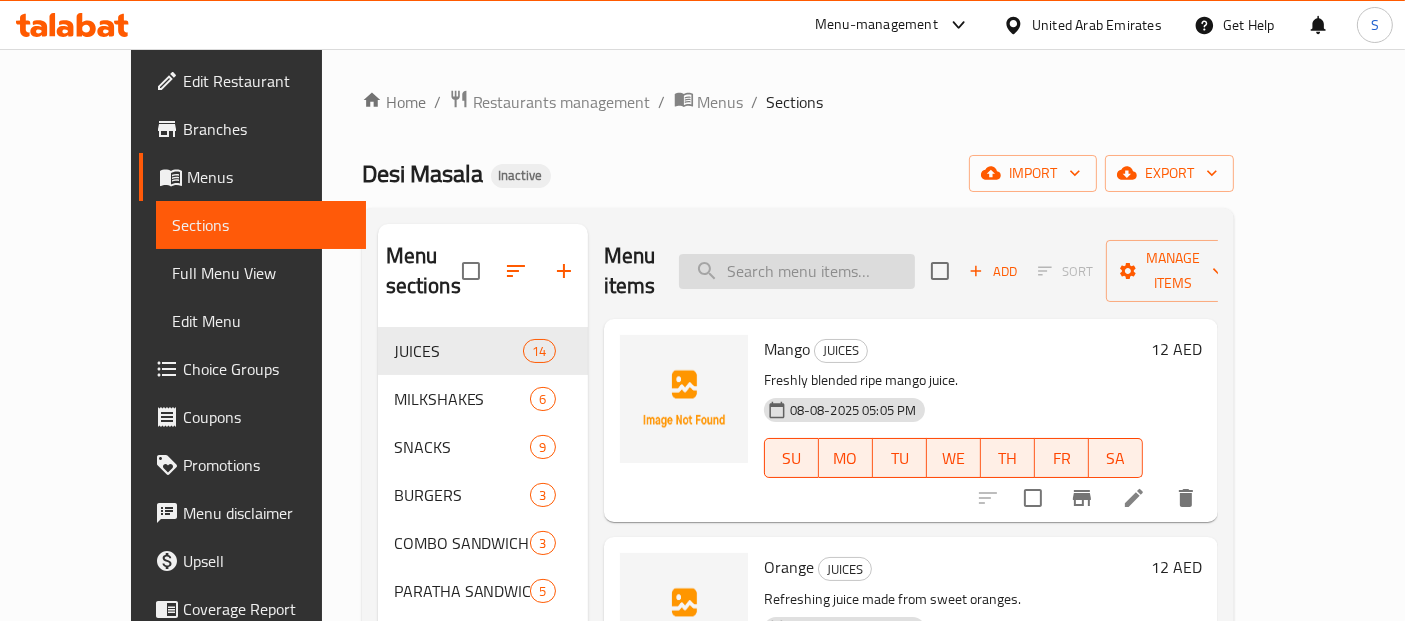 click at bounding box center [797, 271] 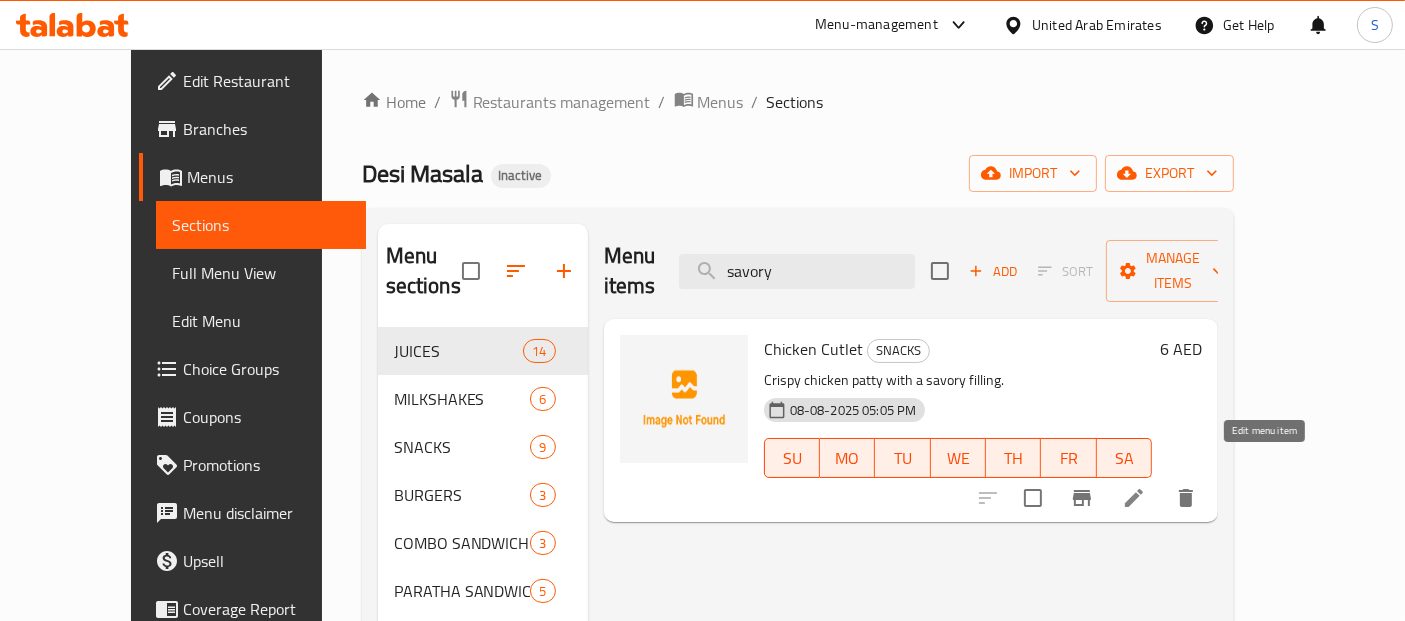 click 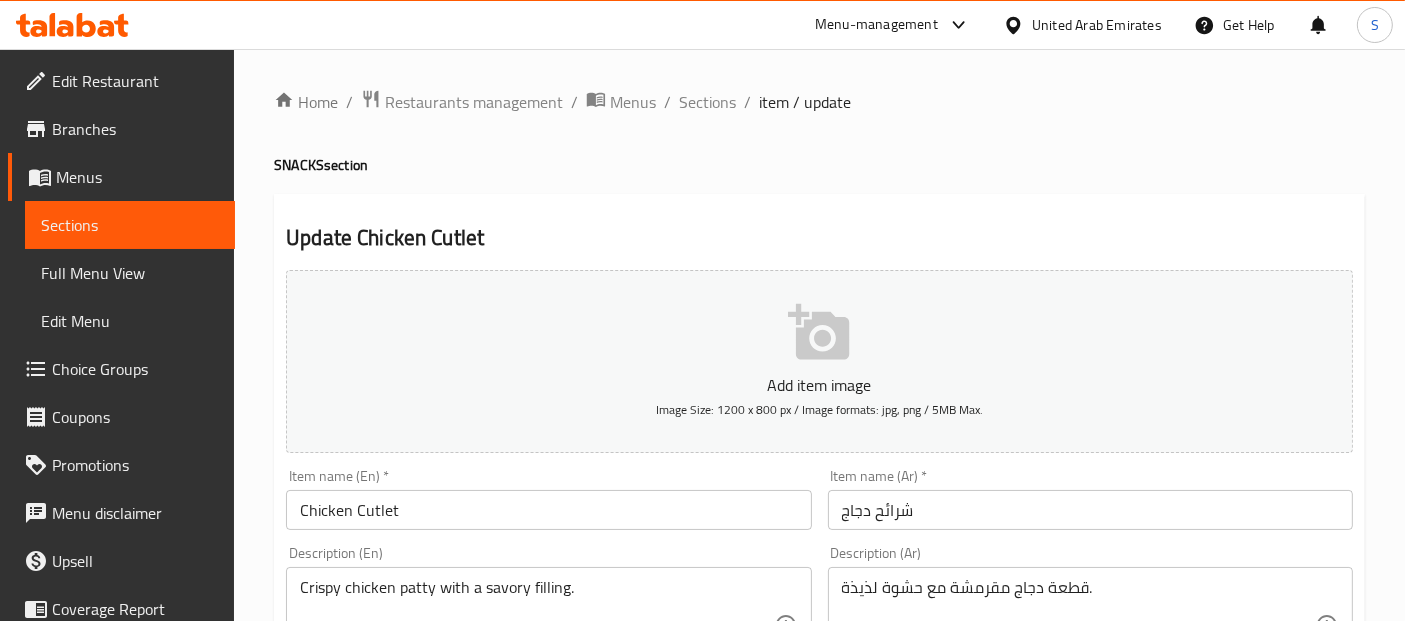 click on "قطعة دجاج مقرمشة مع حشوة لذيذة." at bounding box center [1078, 625] 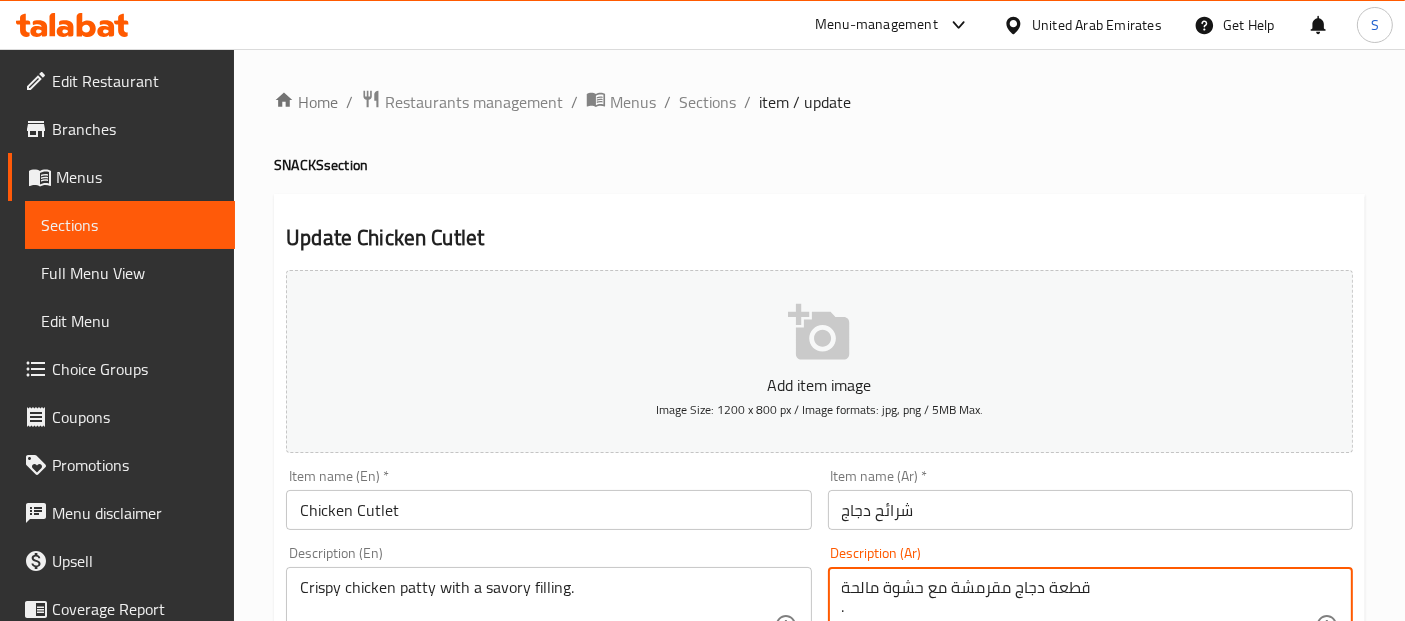 type on "قطعة دجاج مقرمشة مع حشوة مالحة
." 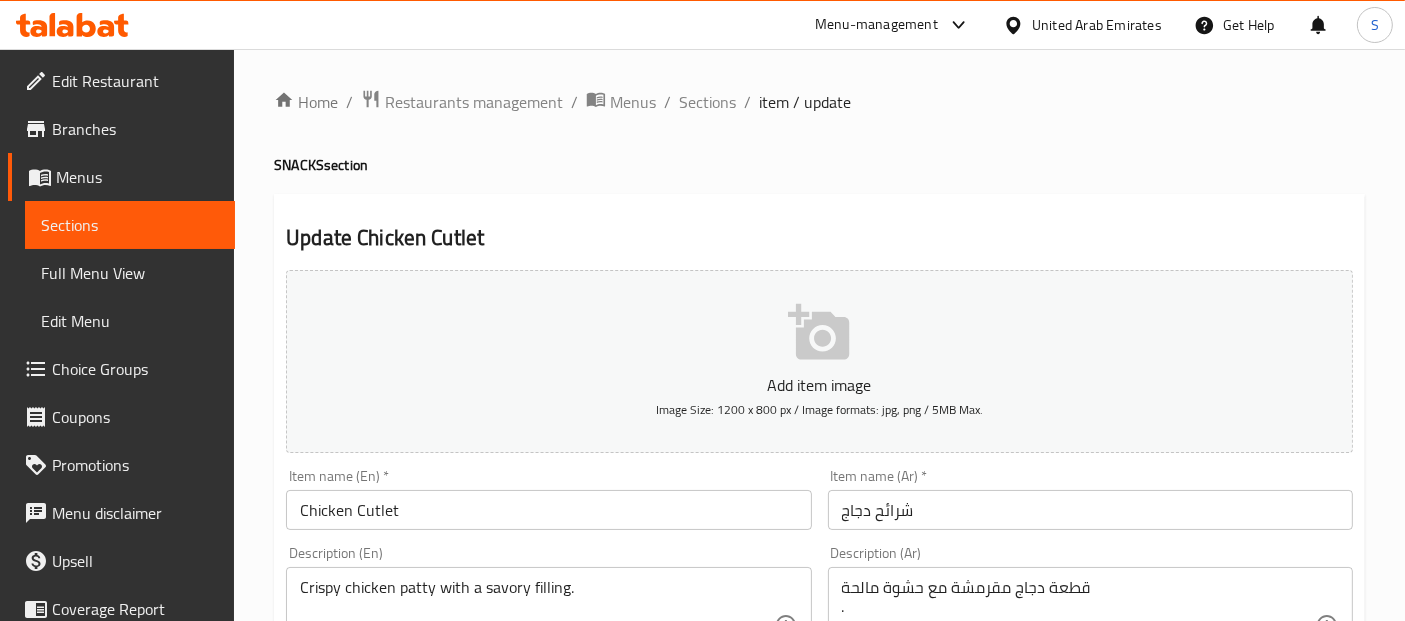 click on "شرائح دجاج" at bounding box center (1090, 510) 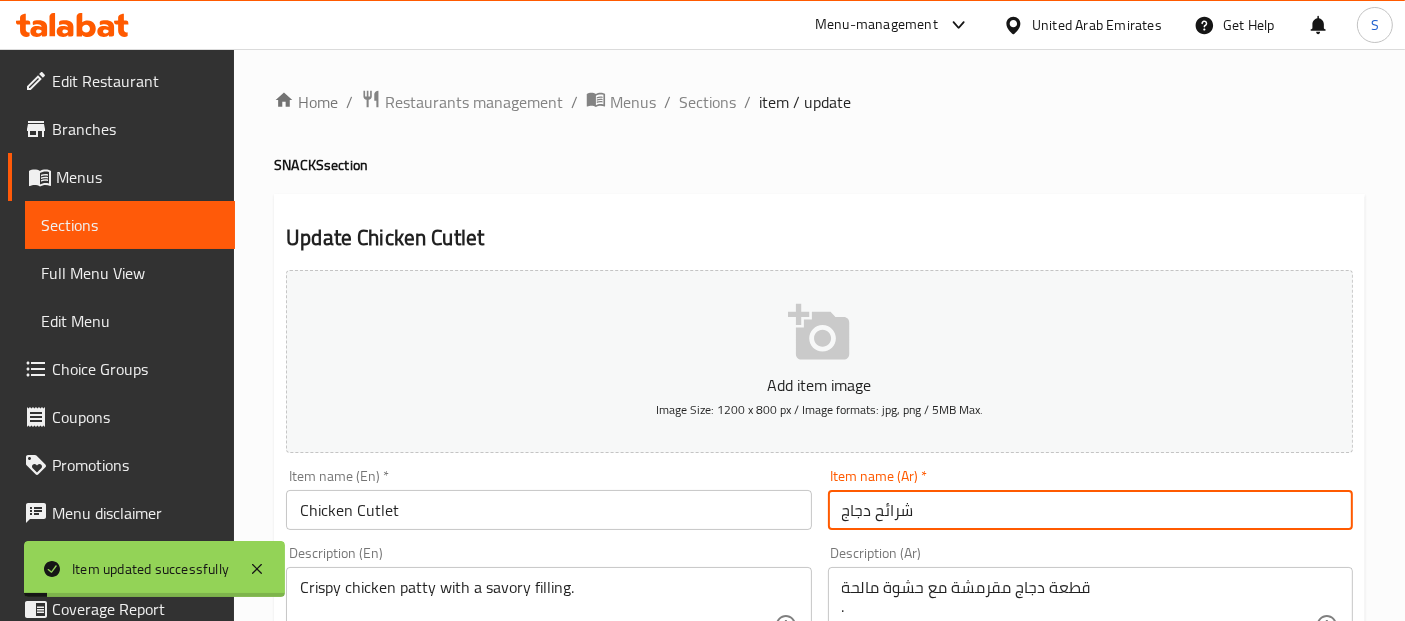 click on "Sections" at bounding box center (130, 225) 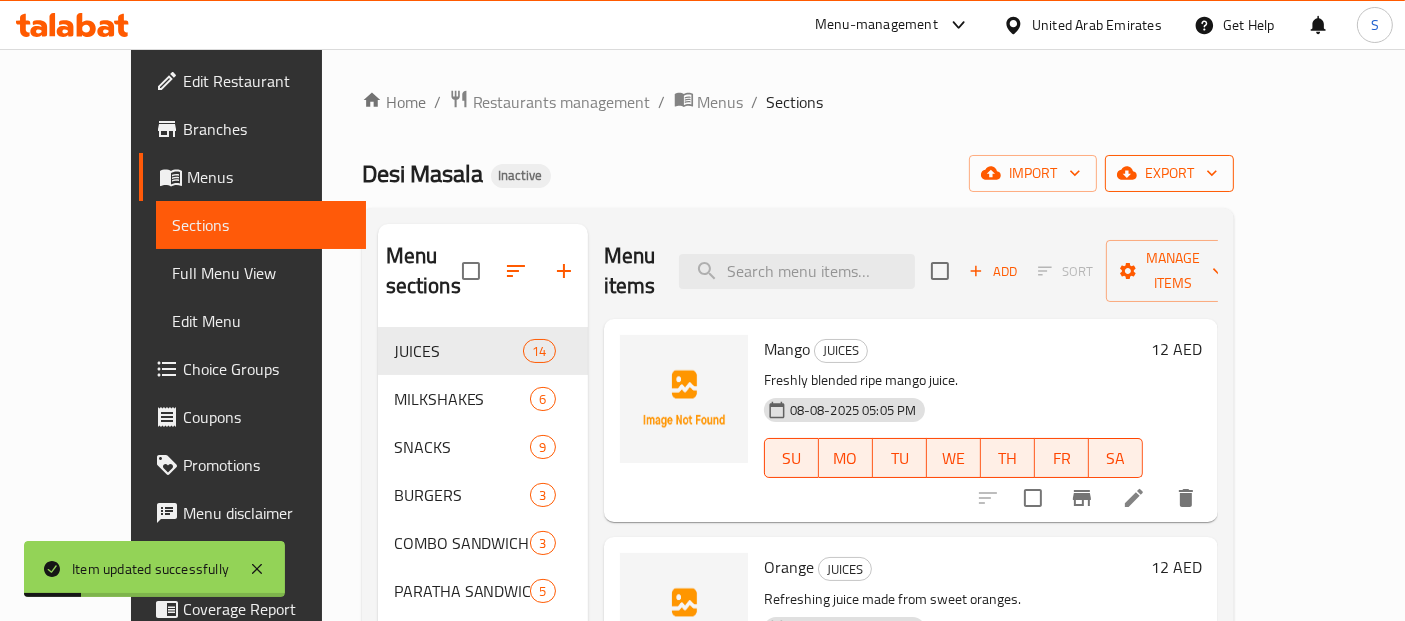 click on "export" at bounding box center [1169, 173] 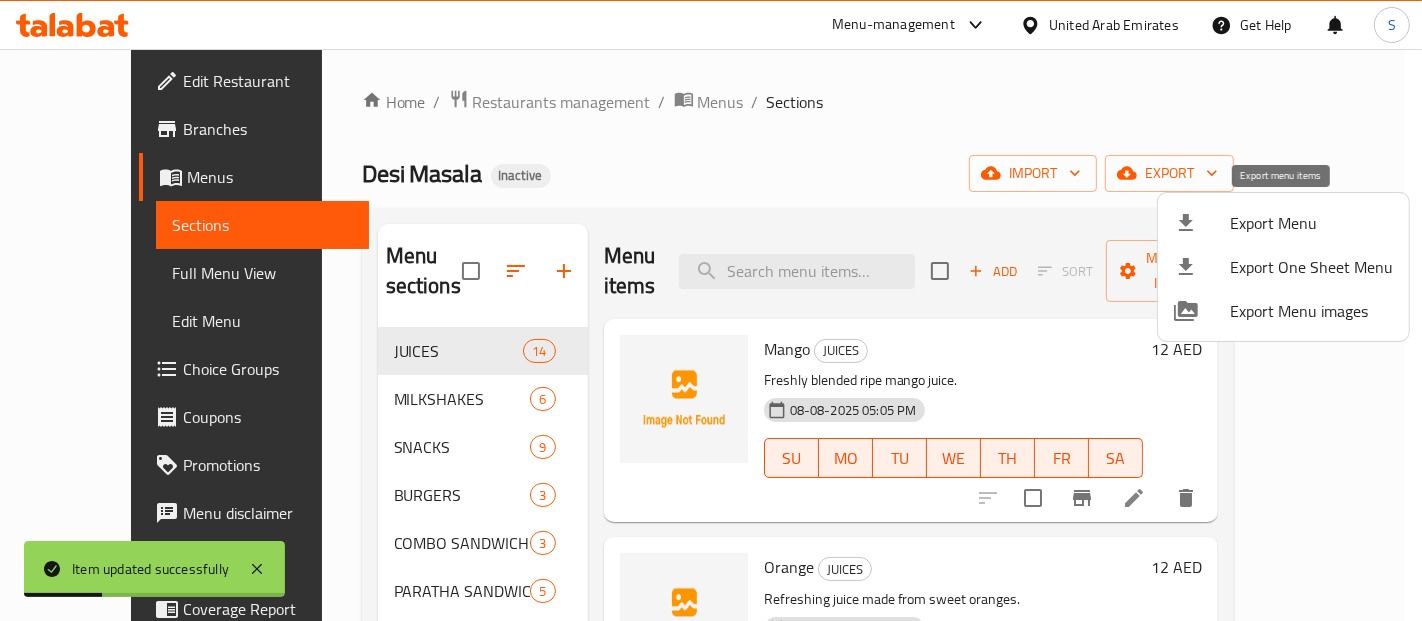 click on "Export Menu" at bounding box center [1311, 223] 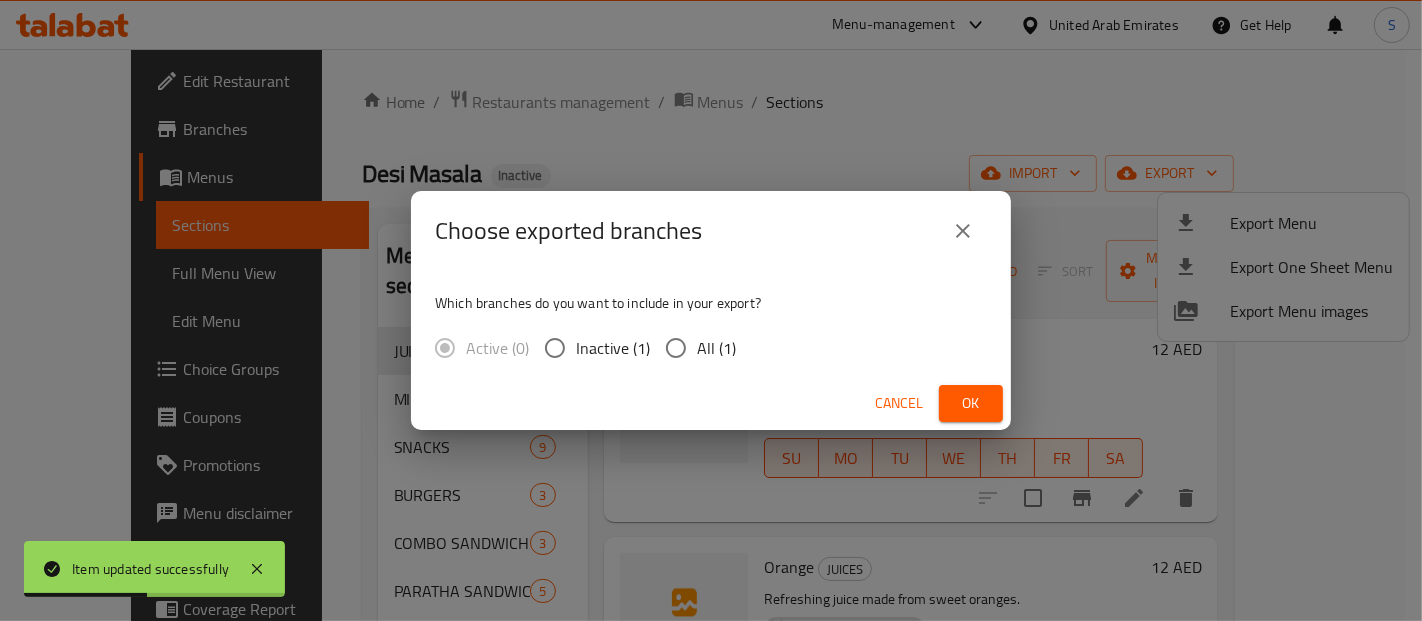 click on "All (1)" at bounding box center (716, 348) 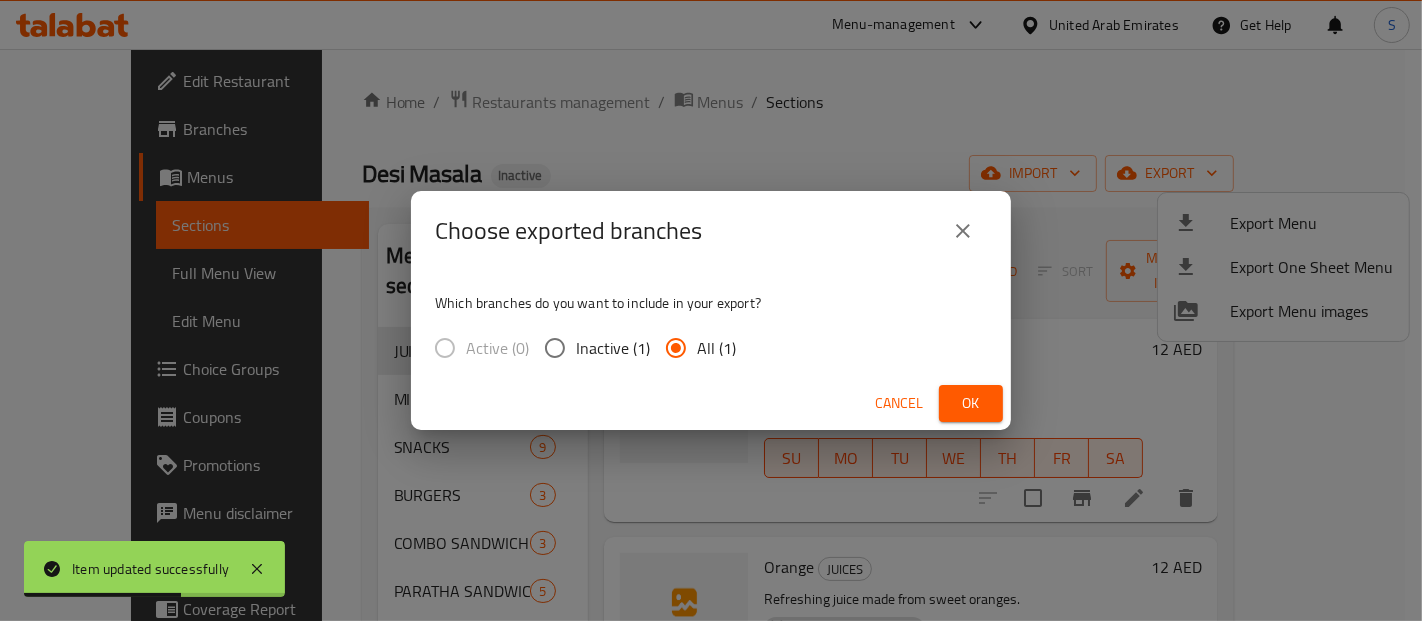 click on "Ok" at bounding box center [971, 403] 